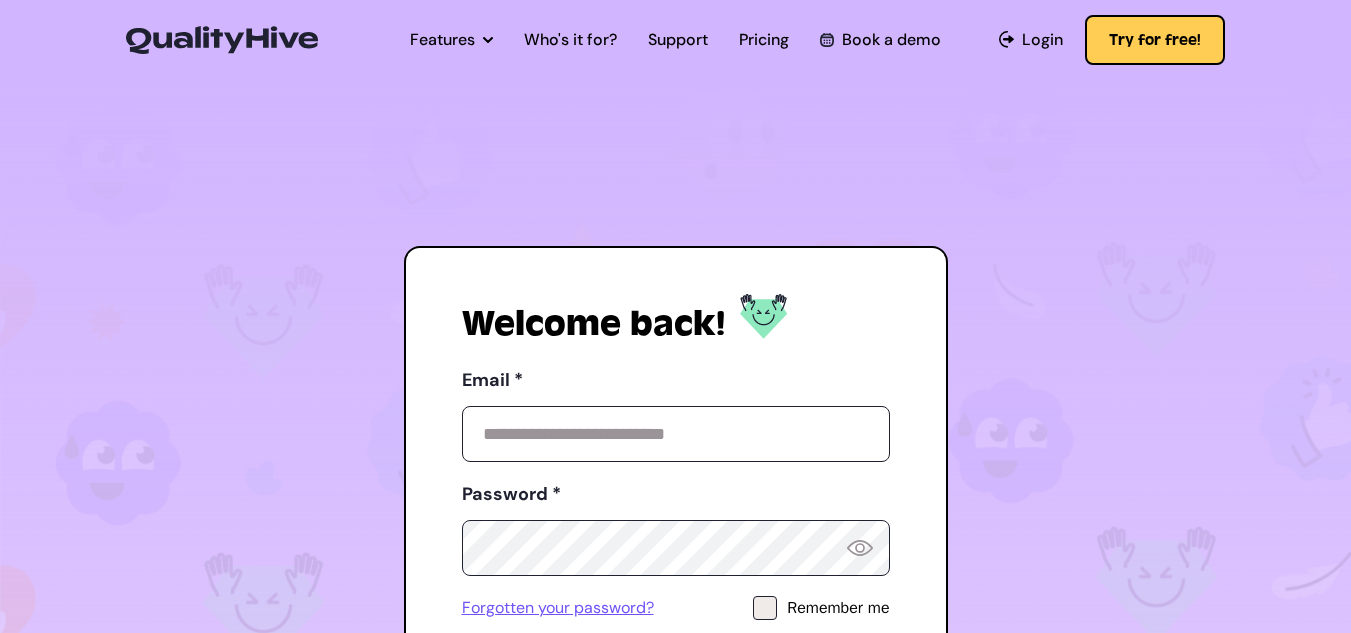 scroll, scrollTop: 0, scrollLeft: 0, axis: both 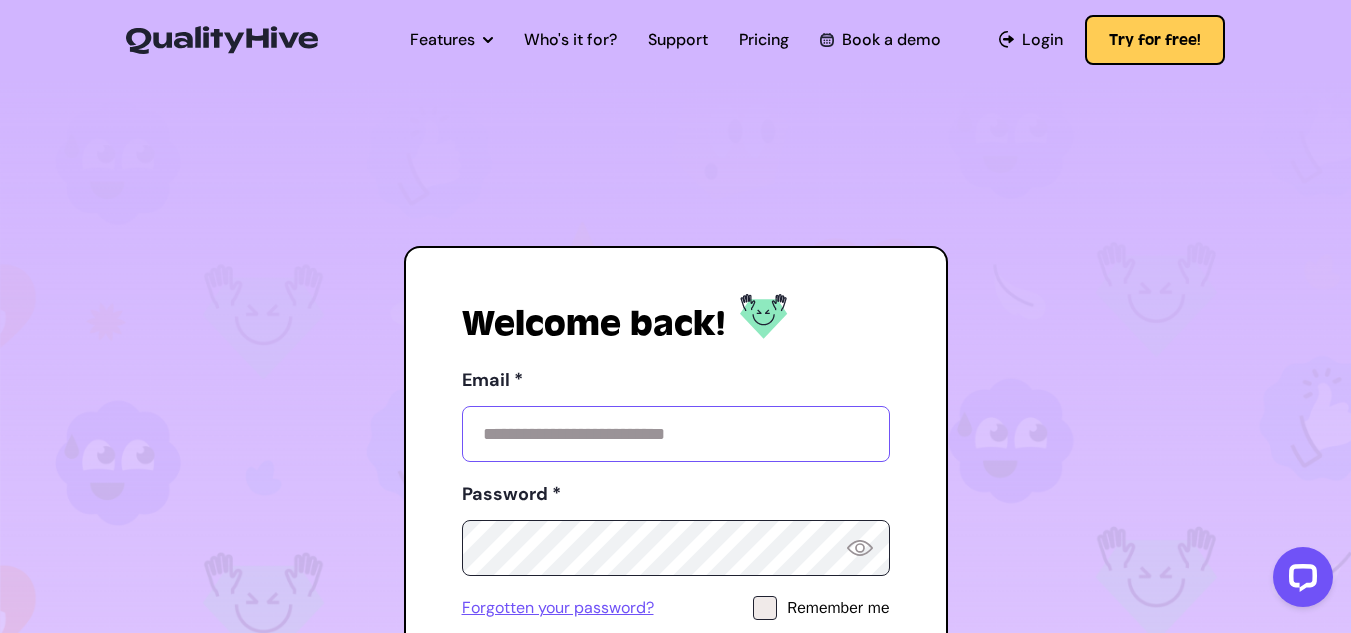 click on "Email *" at bounding box center [676, 434] 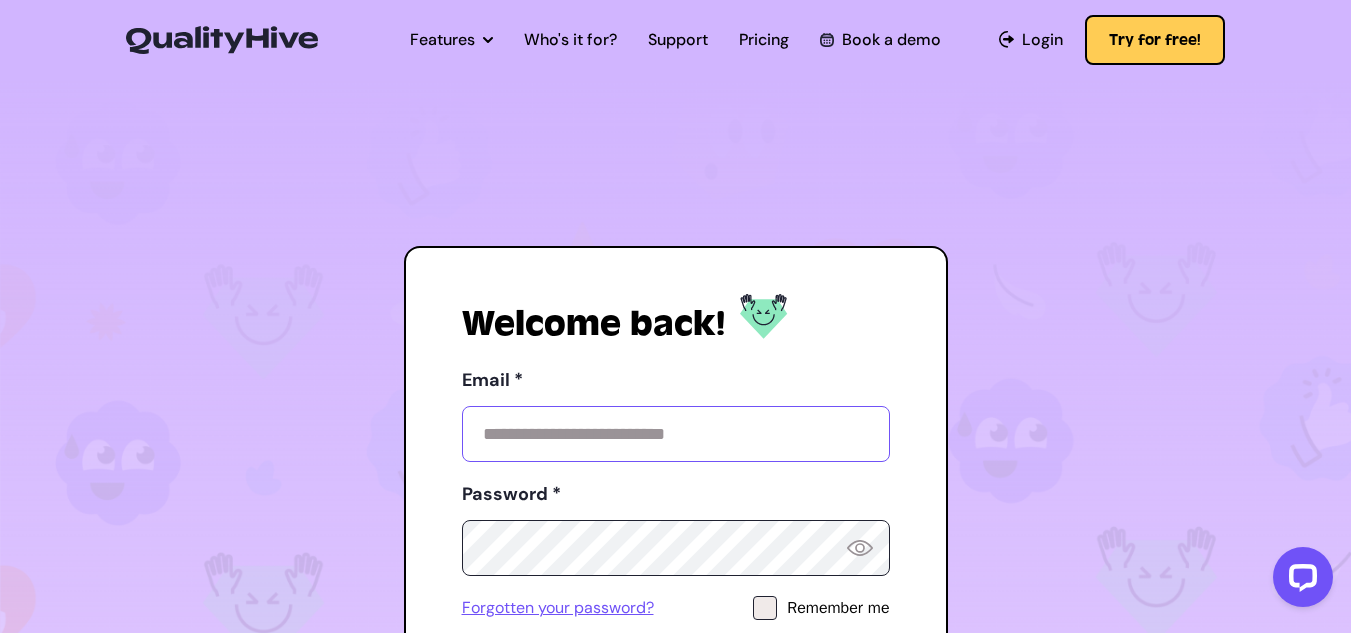 paste on "**********" 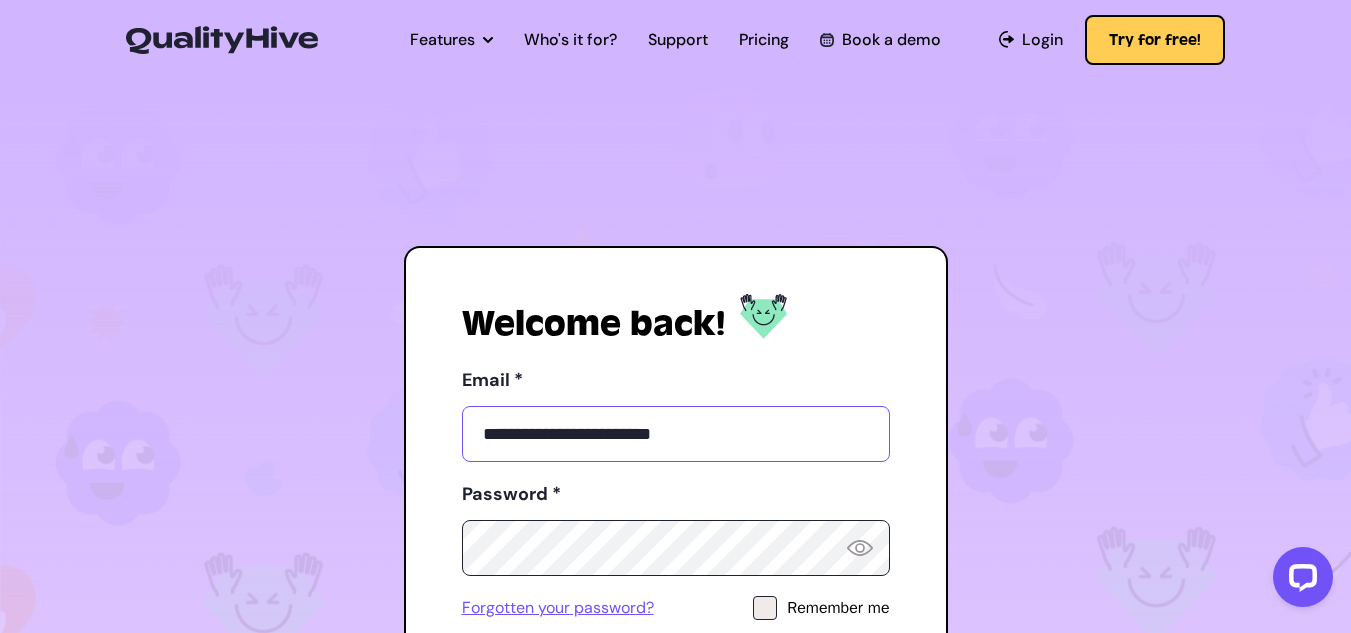 type on "**********" 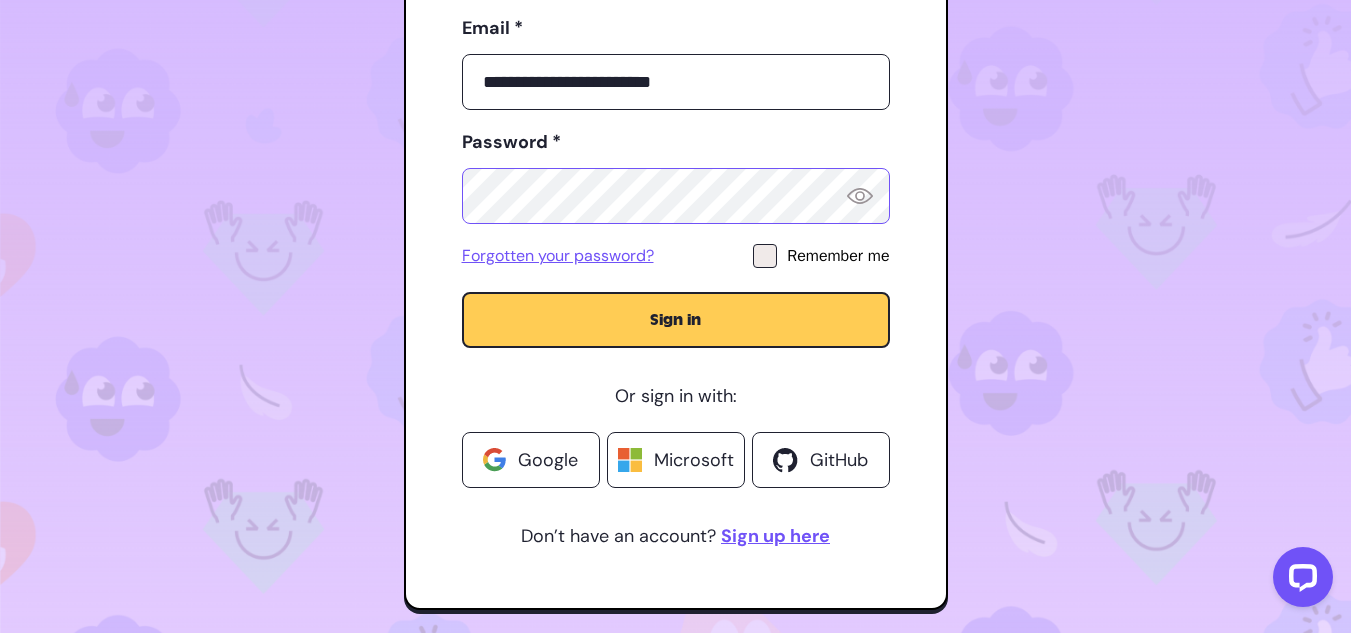 scroll, scrollTop: 400, scrollLeft: 0, axis: vertical 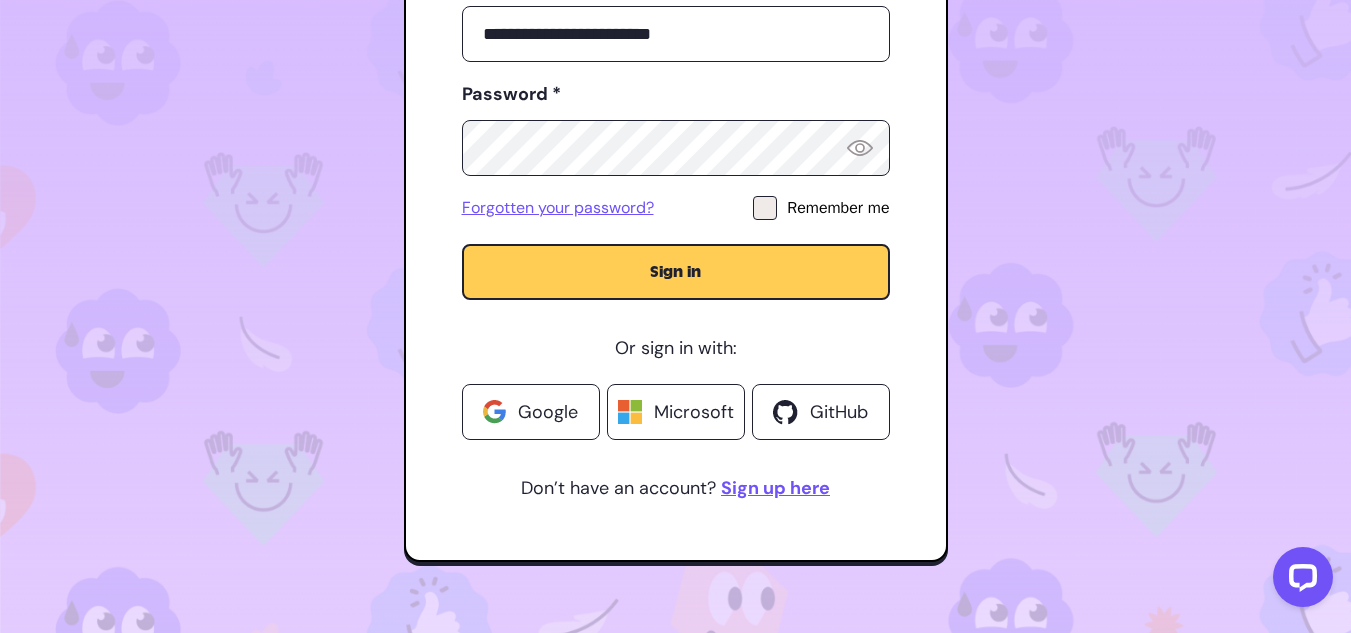 click on "**********" at bounding box center [676, 234] 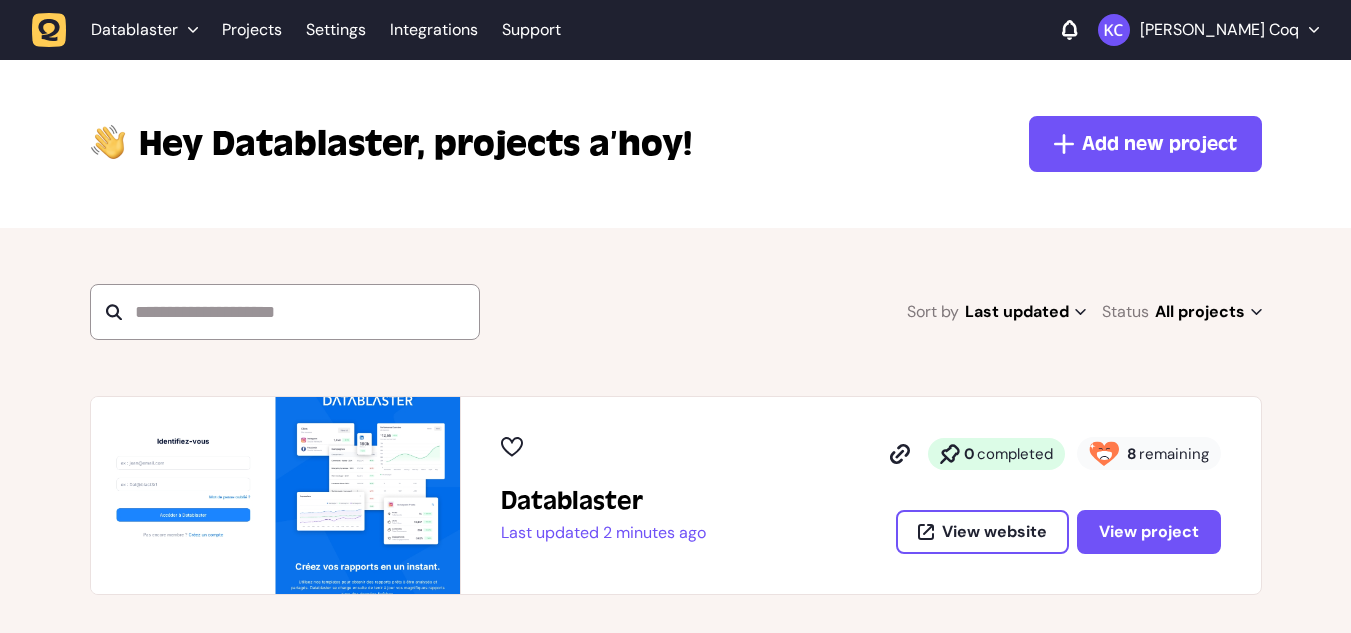 scroll, scrollTop: 0, scrollLeft: 0, axis: both 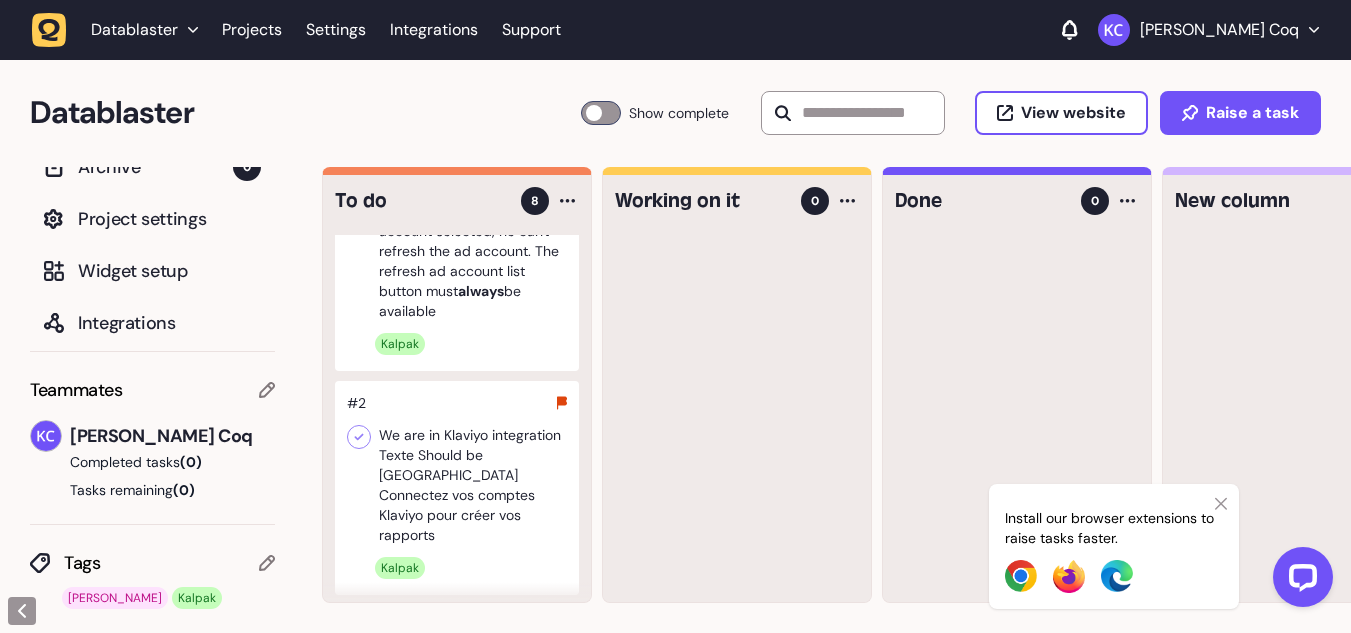 click on "Kalpak" 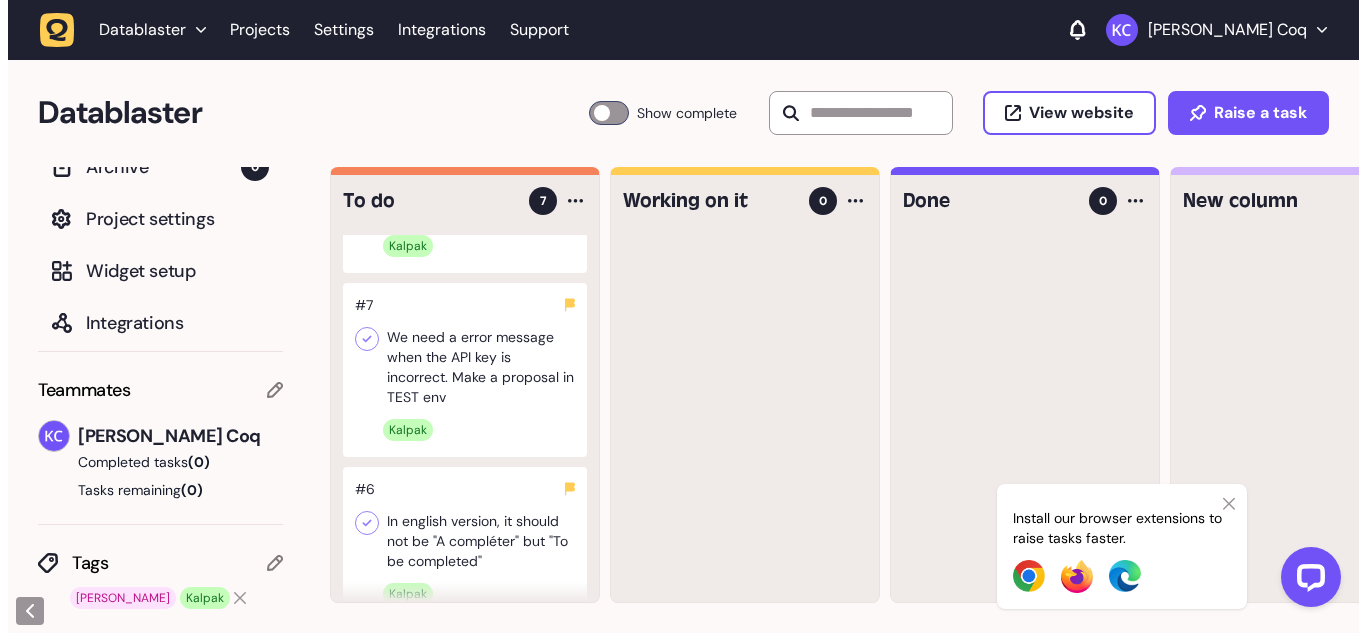 scroll, scrollTop: 0, scrollLeft: 0, axis: both 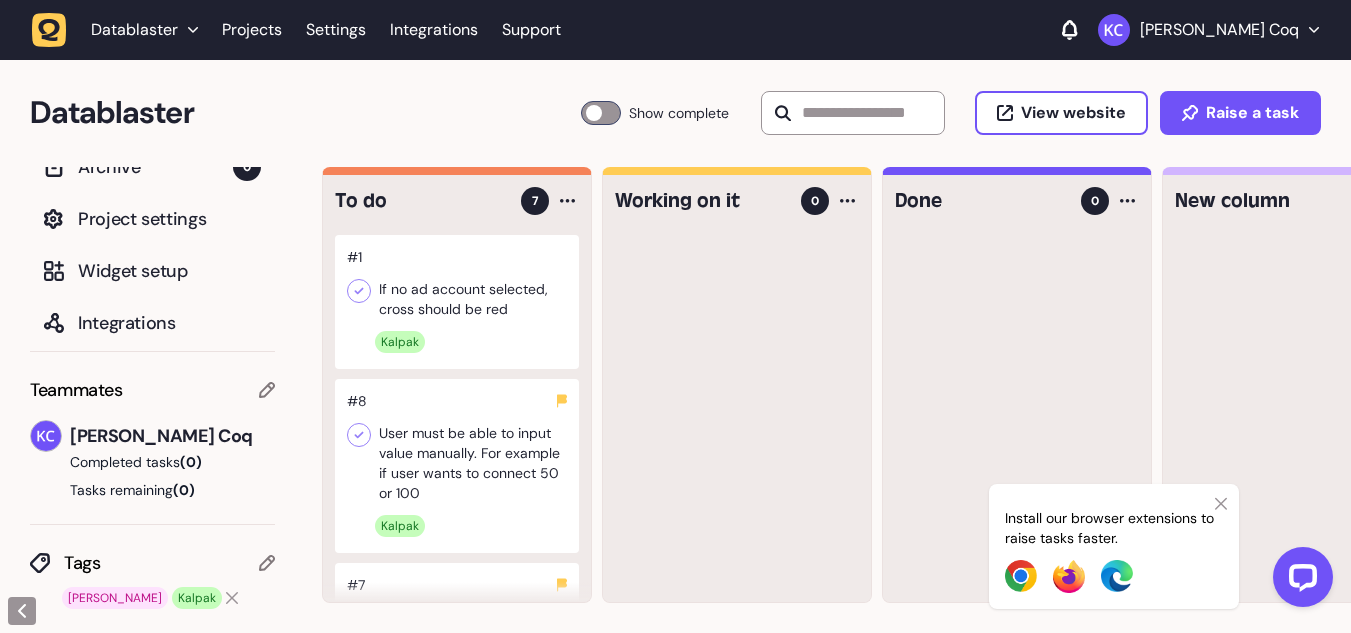 click 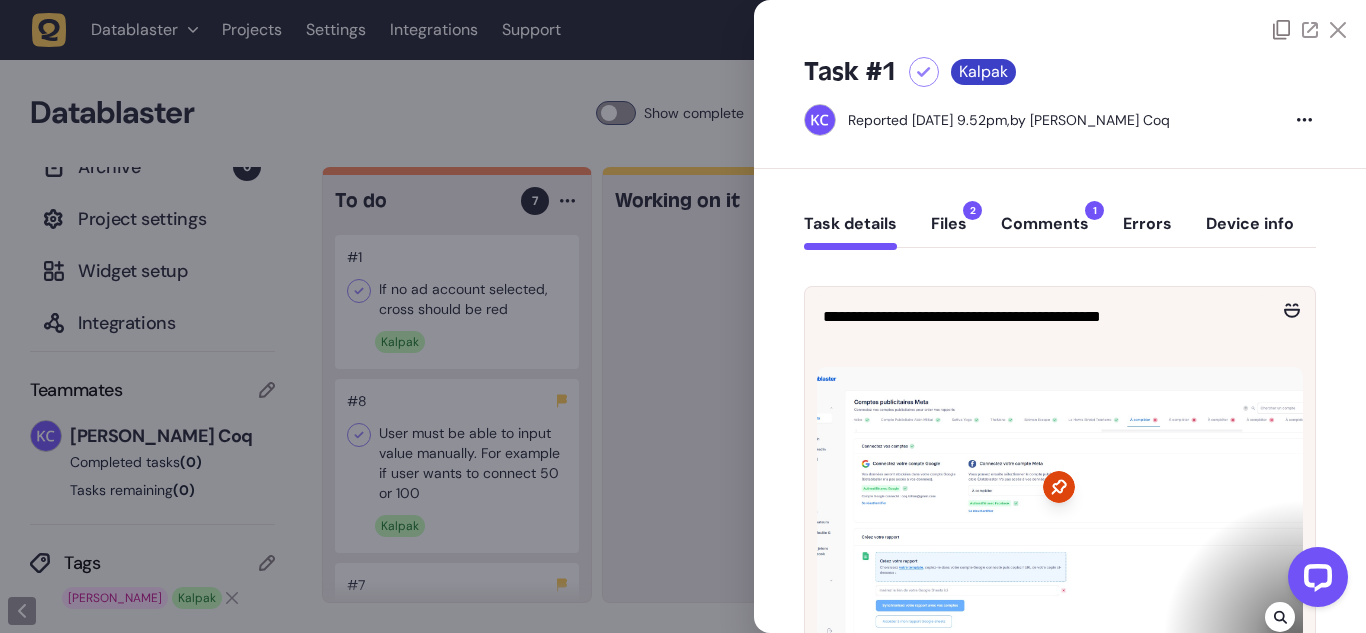 click on "Task details   Files  2  Comments  1  Errors   Device info" 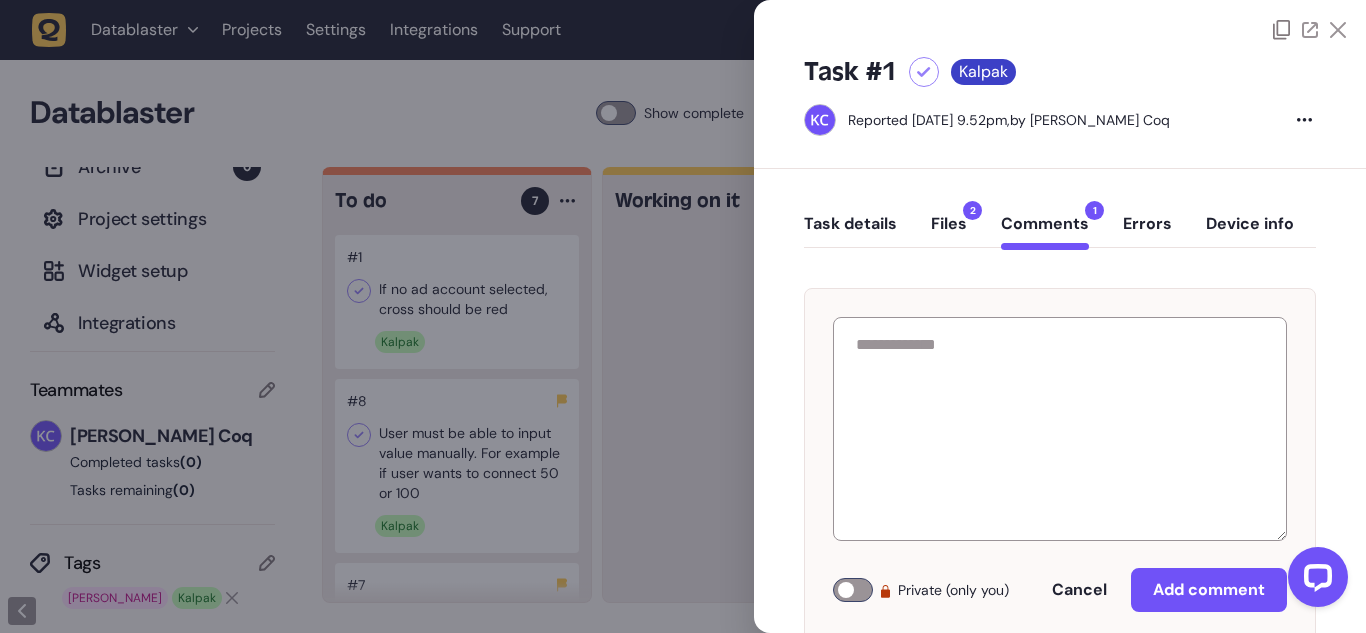 click on "Task details   Files  2  Comments  1  Errors   Device info" 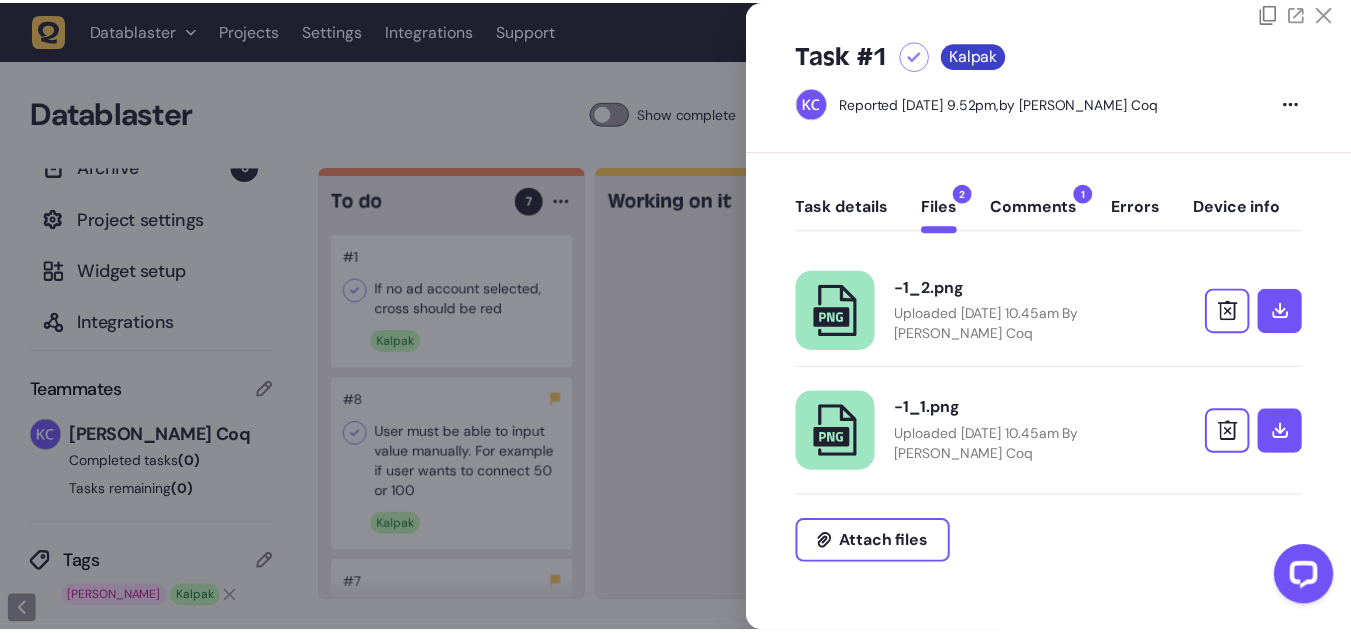 scroll, scrollTop: 0, scrollLeft: 0, axis: both 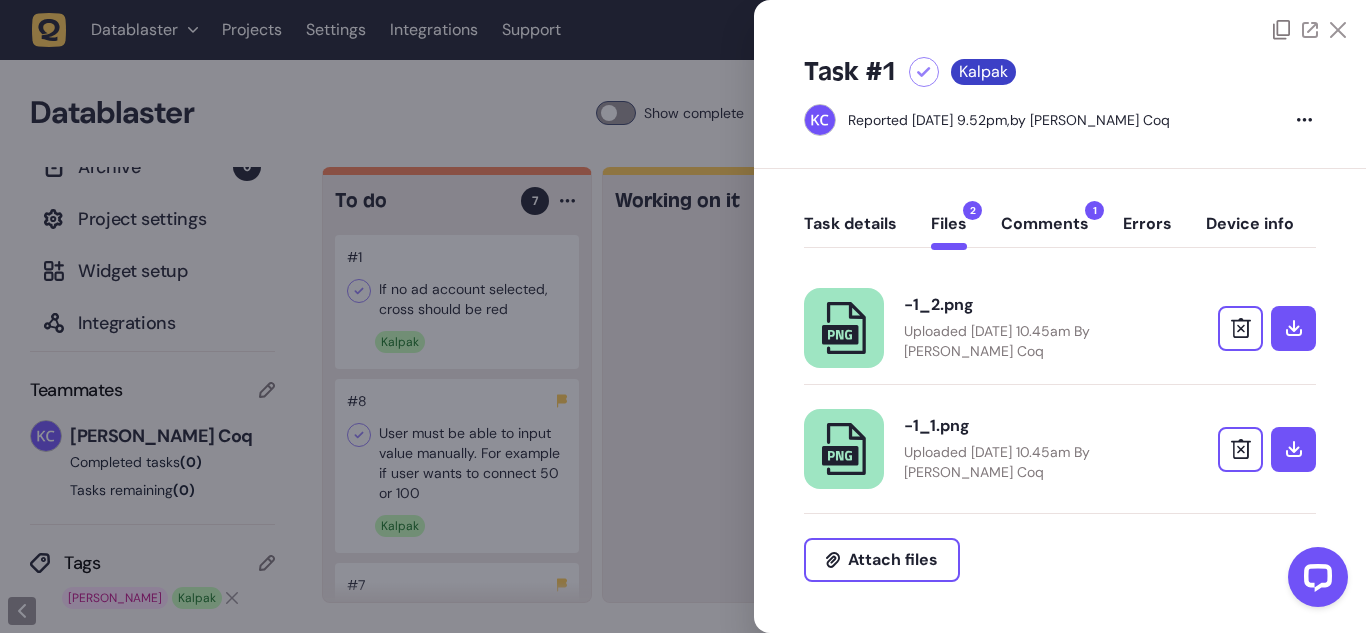 click 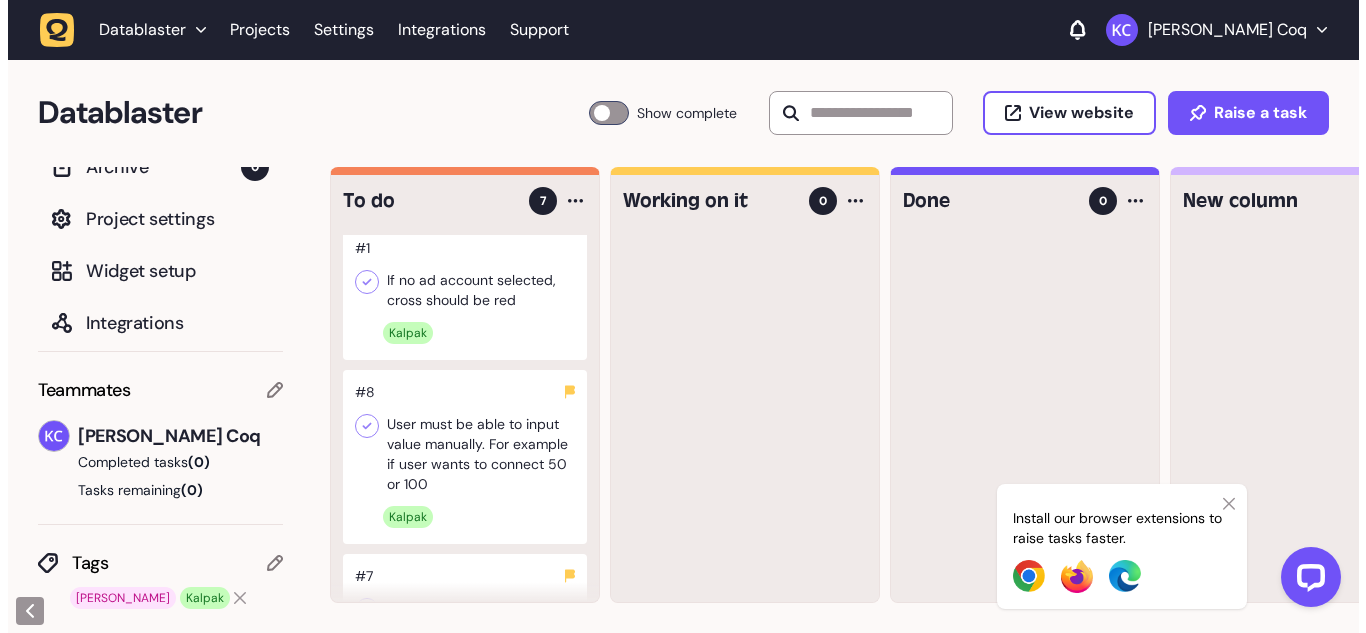 scroll, scrollTop: 0, scrollLeft: 0, axis: both 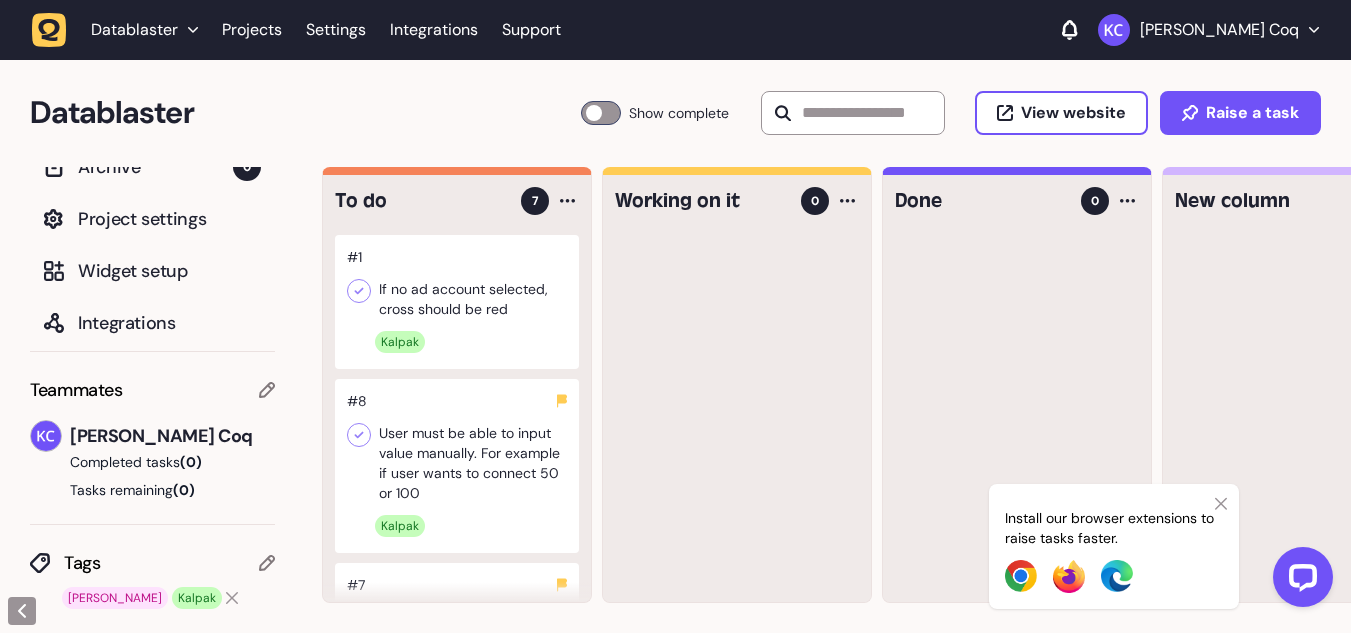 click 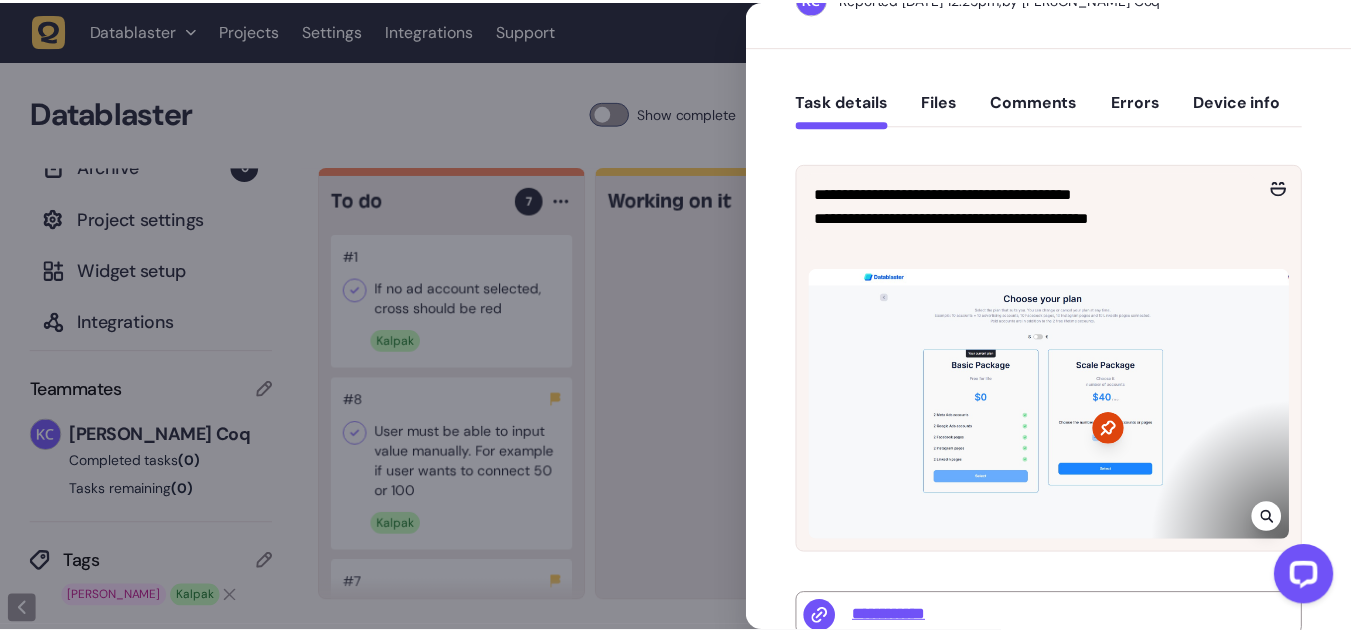 scroll, scrollTop: 0, scrollLeft: 0, axis: both 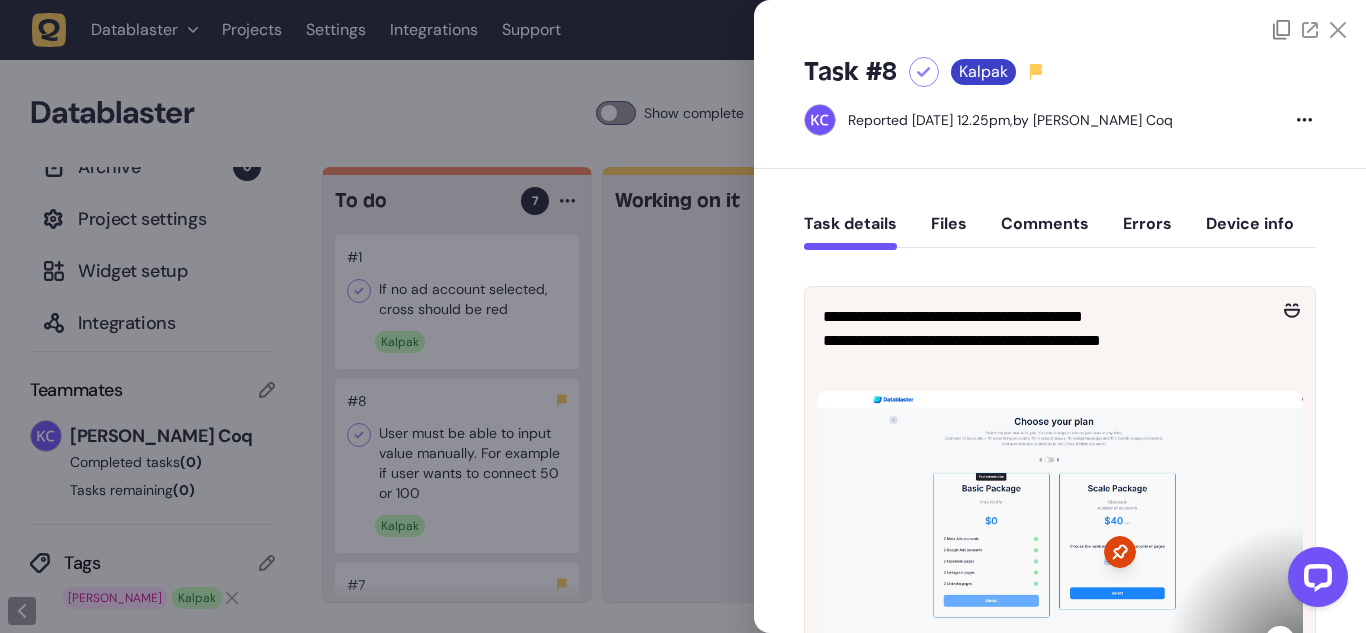click 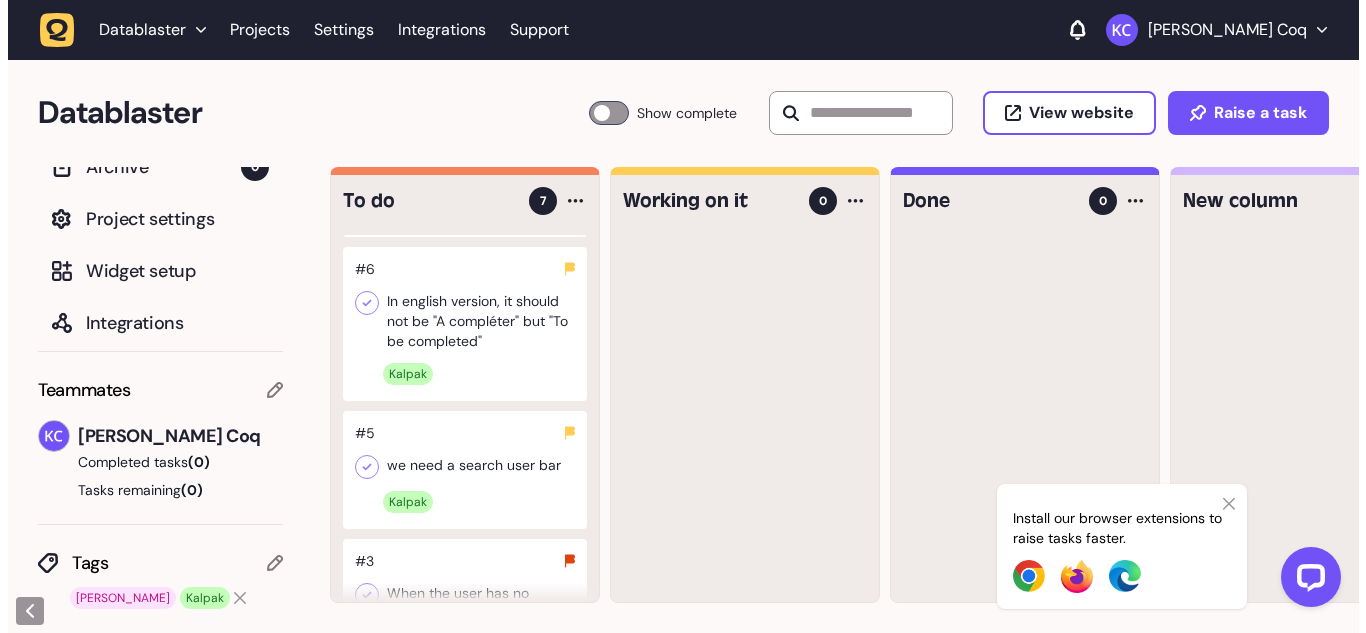 scroll, scrollTop: 600, scrollLeft: 0, axis: vertical 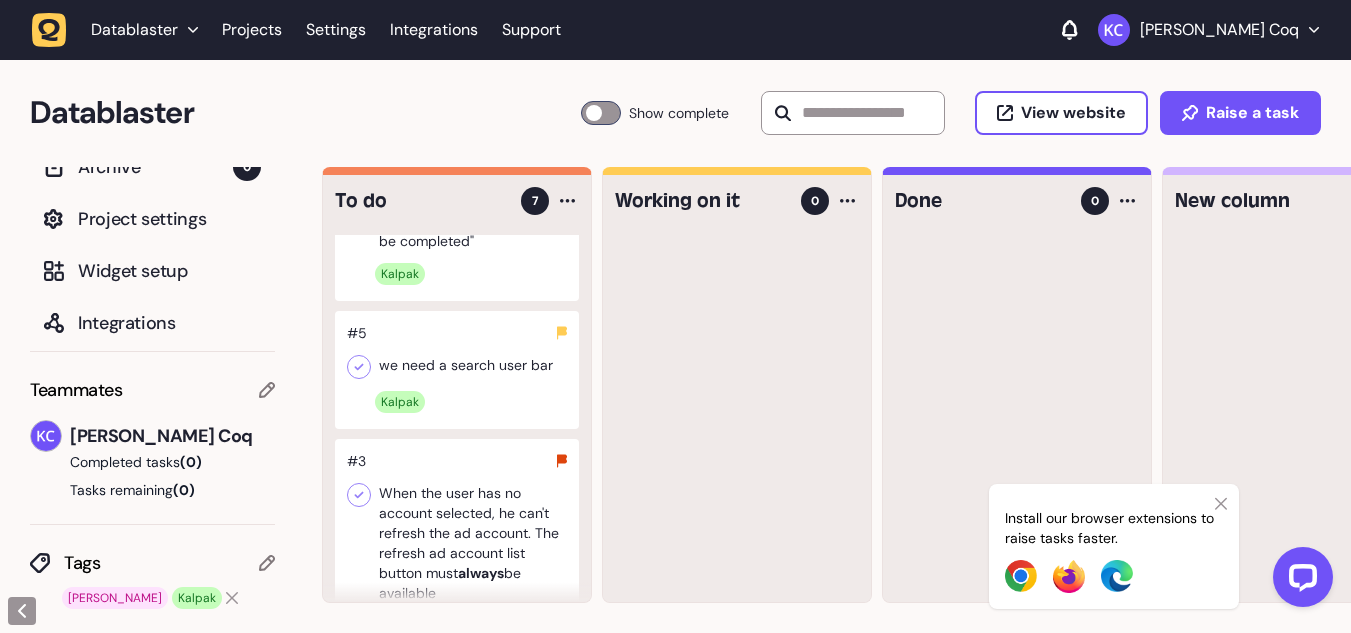 click 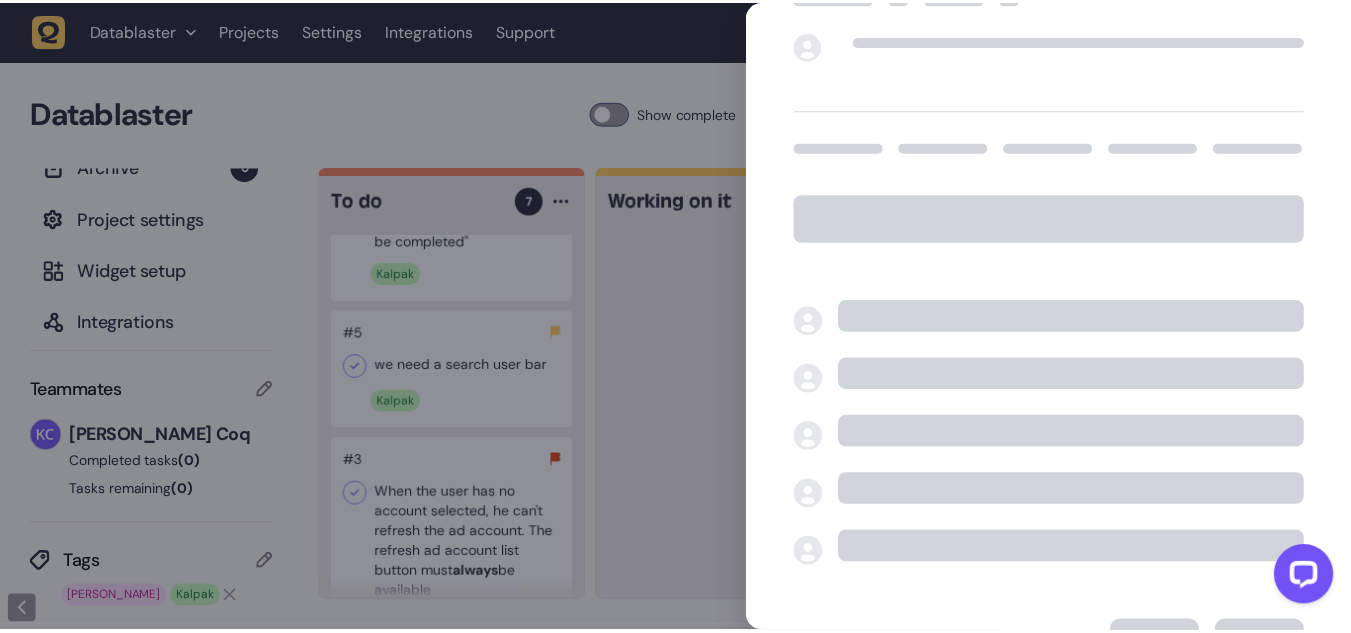scroll, scrollTop: 0, scrollLeft: 0, axis: both 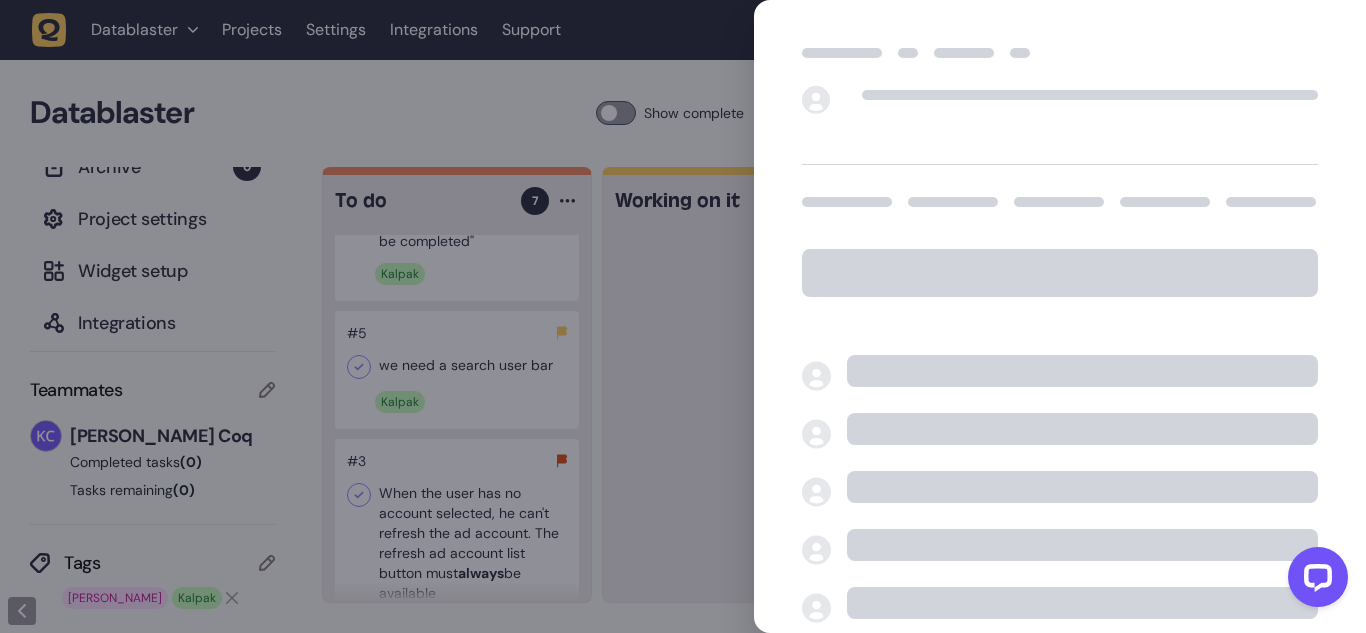 click 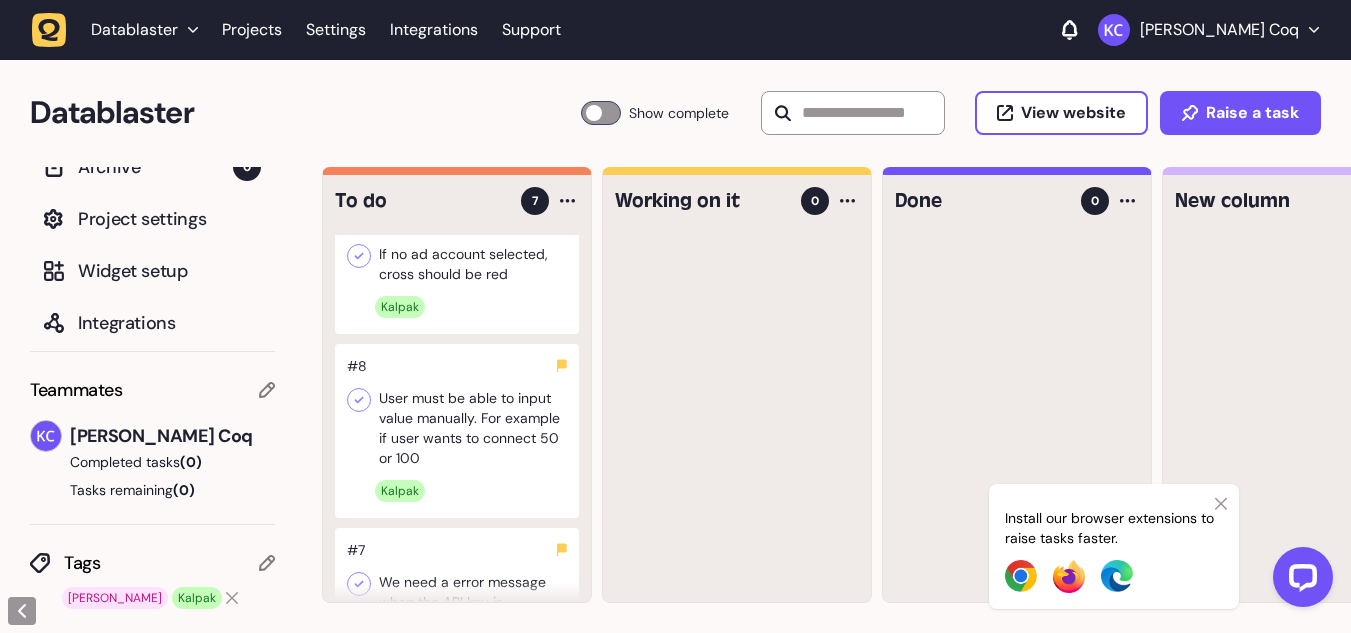 scroll, scrollTop: 0, scrollLeft: 0, axis: both 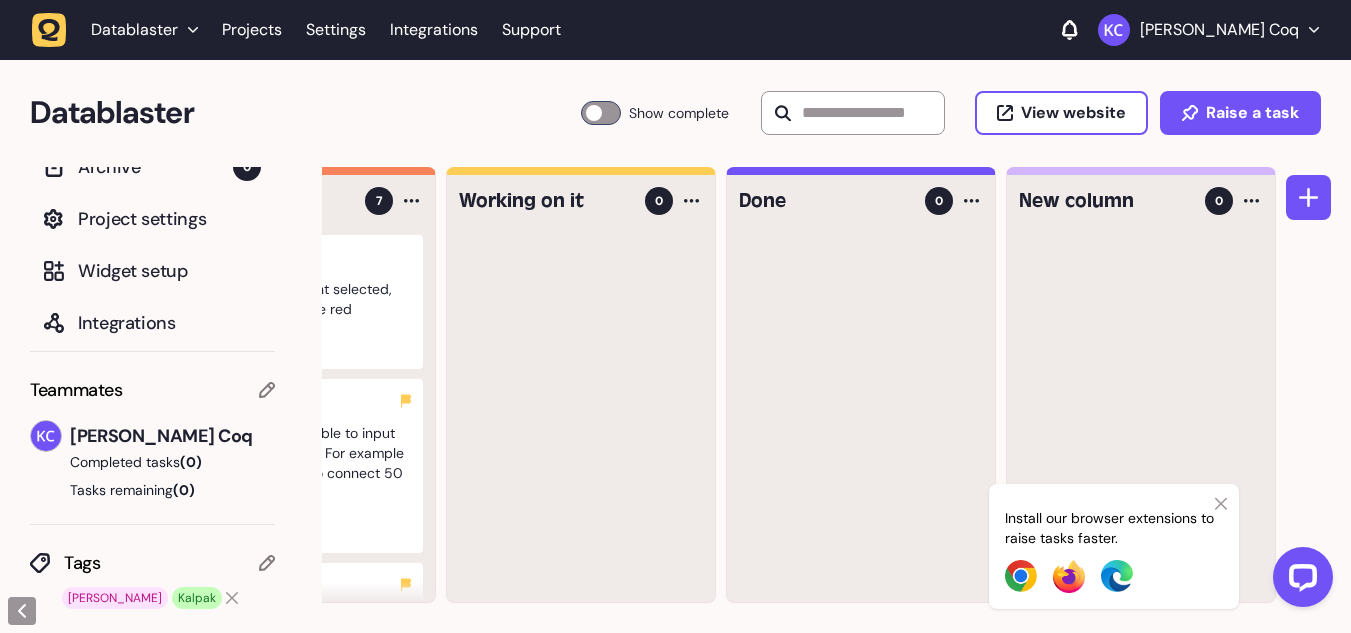 click on "New column" 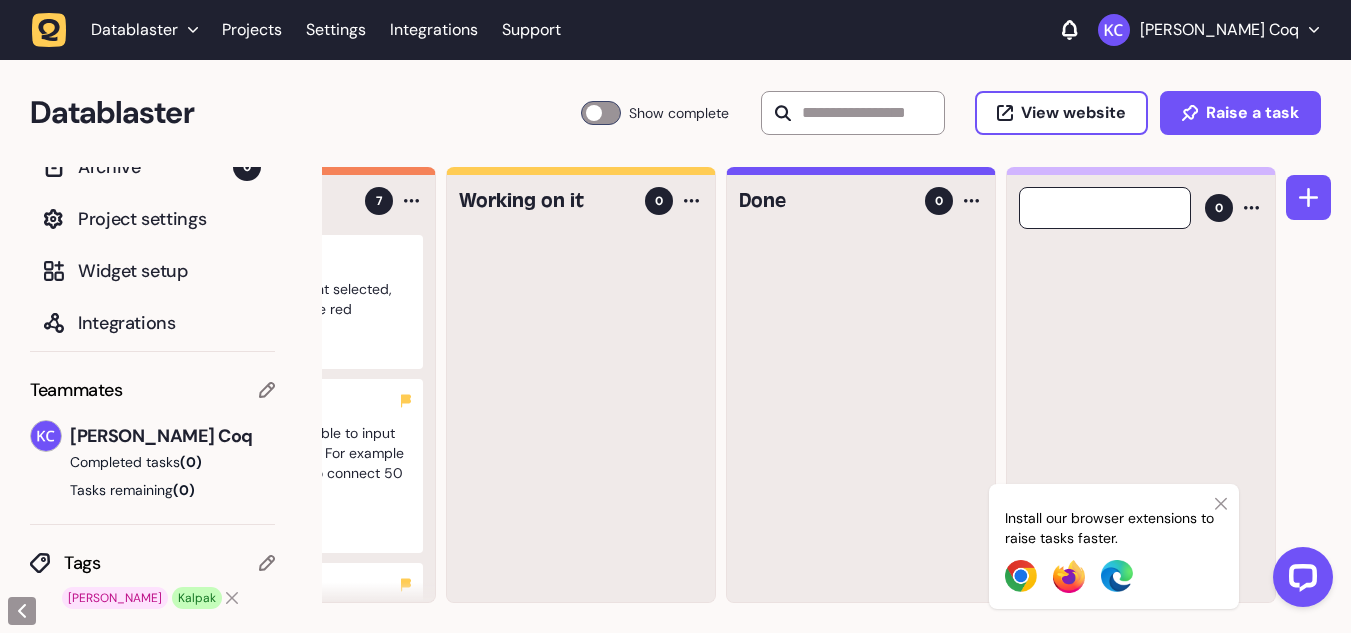 type 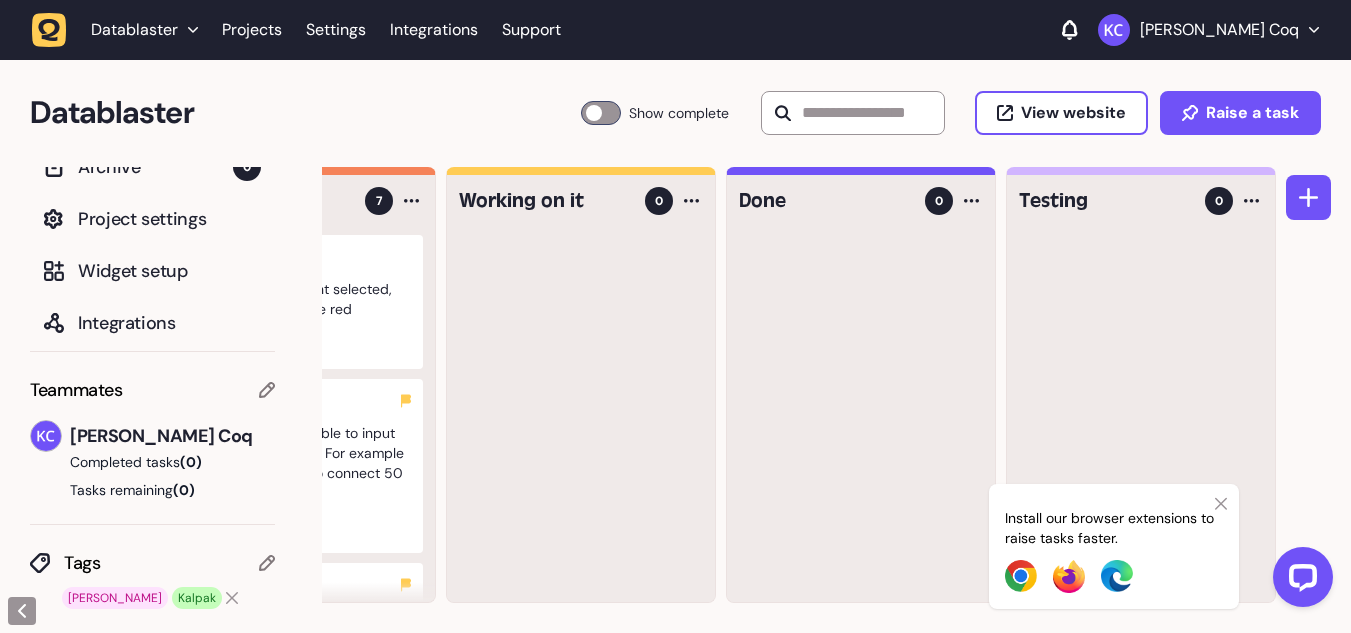 click on "Install our browser extensions to raise tasks faster." 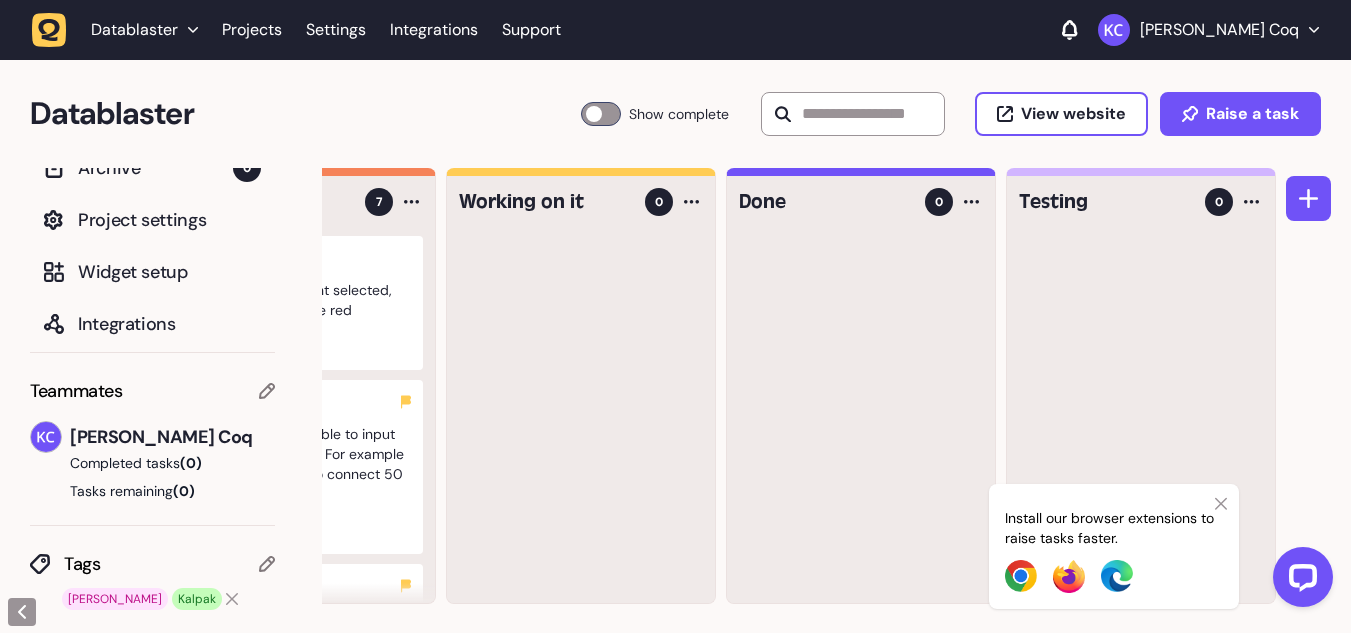 click 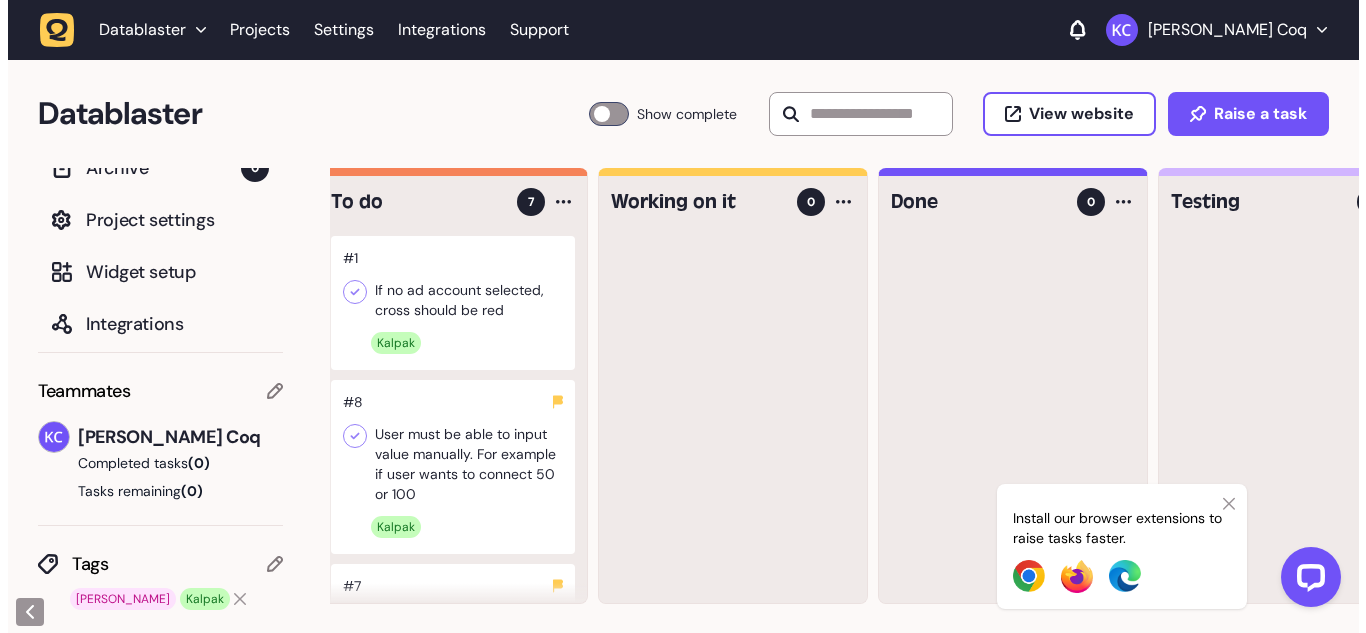 scroll, scrollTop: 0, scrollLeft: 0, axis: both 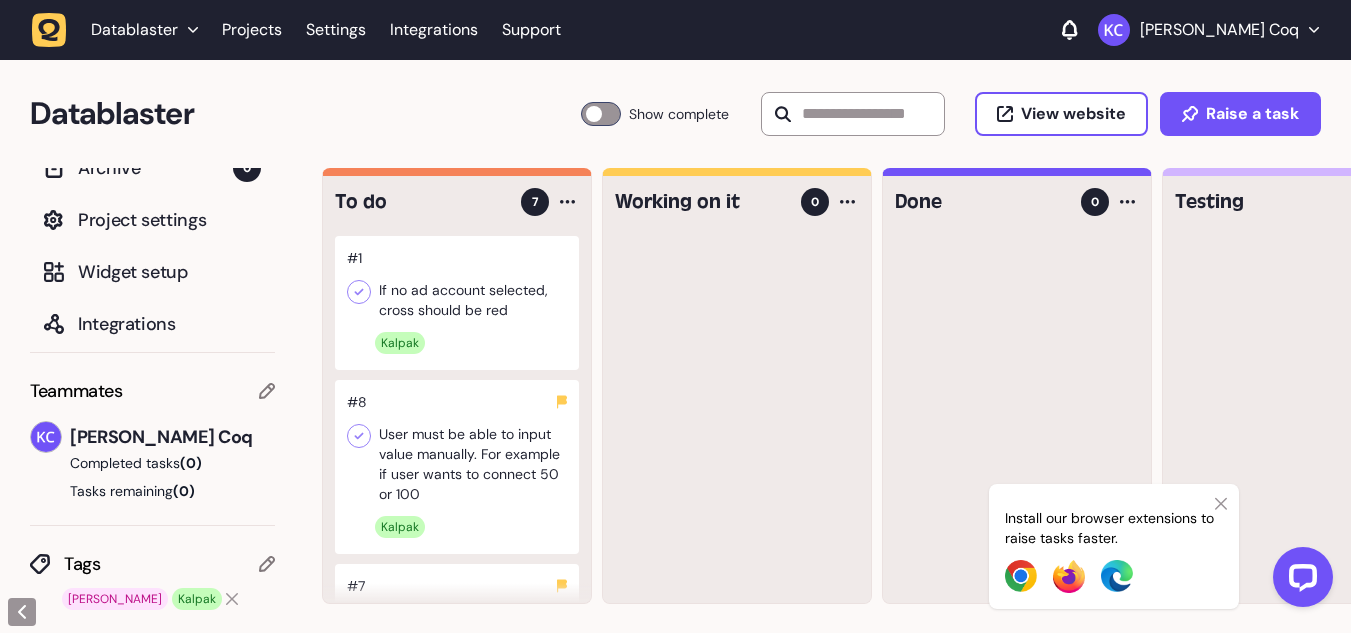 click 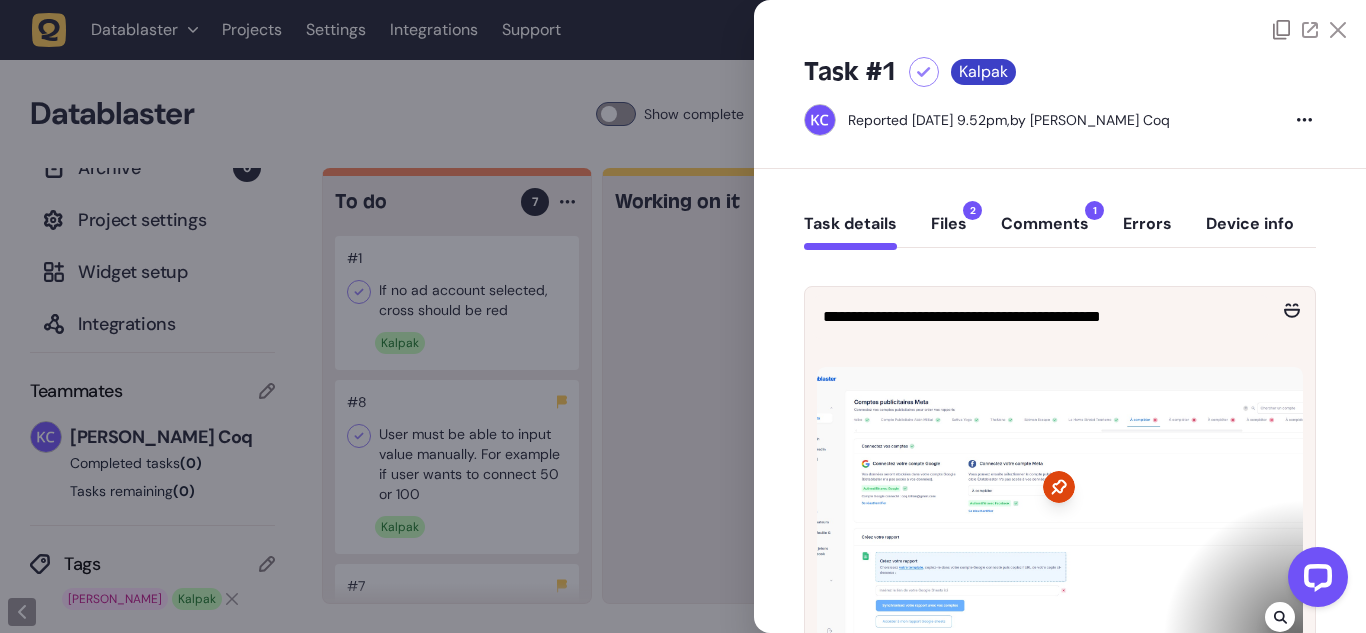 click on "Files  2" 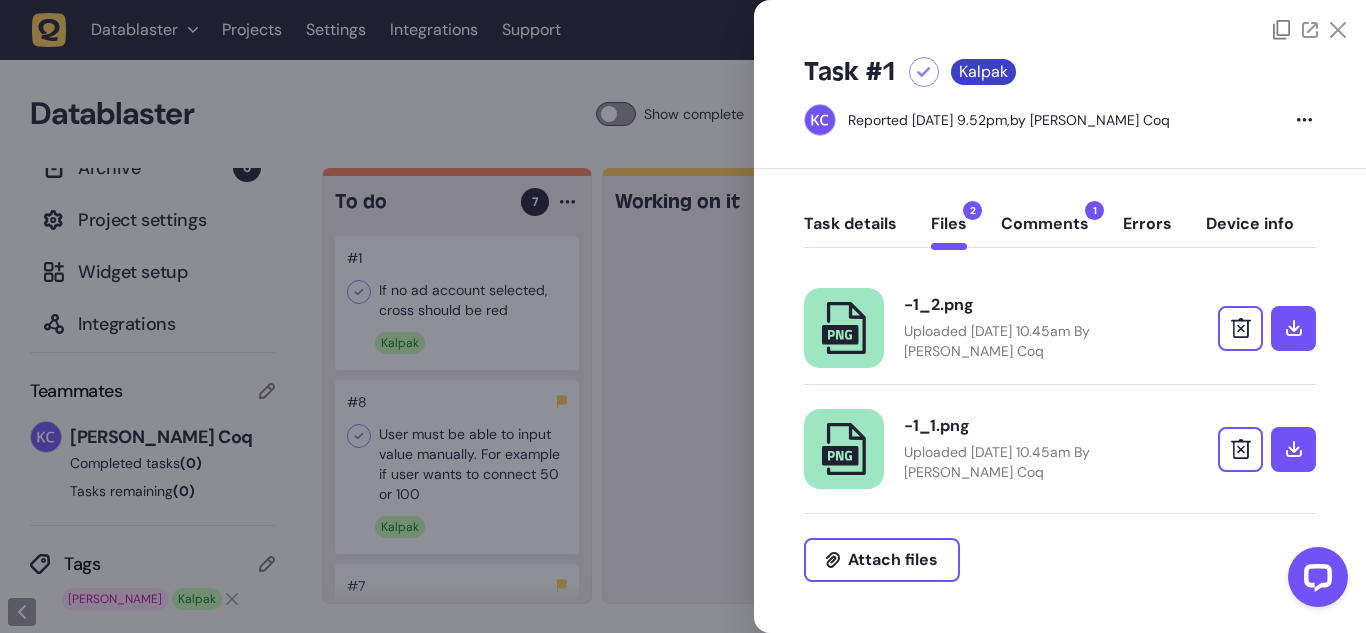 click on "Task details   Files  2  Comments  1  Errors   Device info" 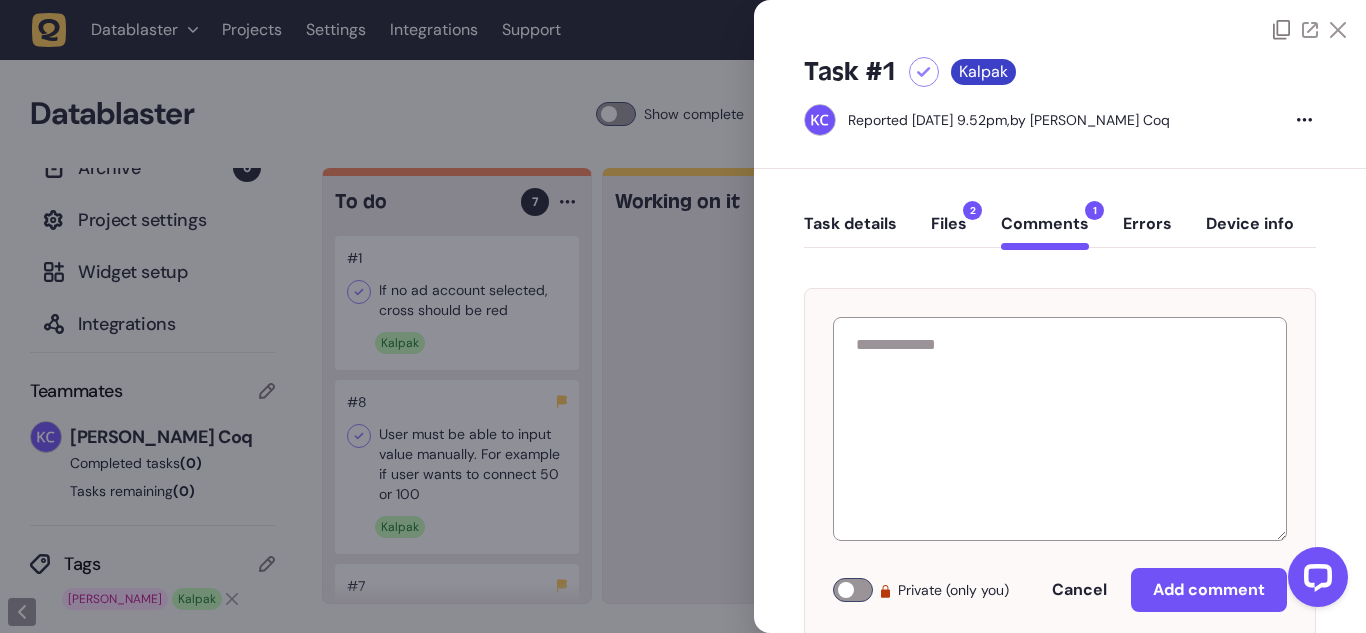click on "Files  2" 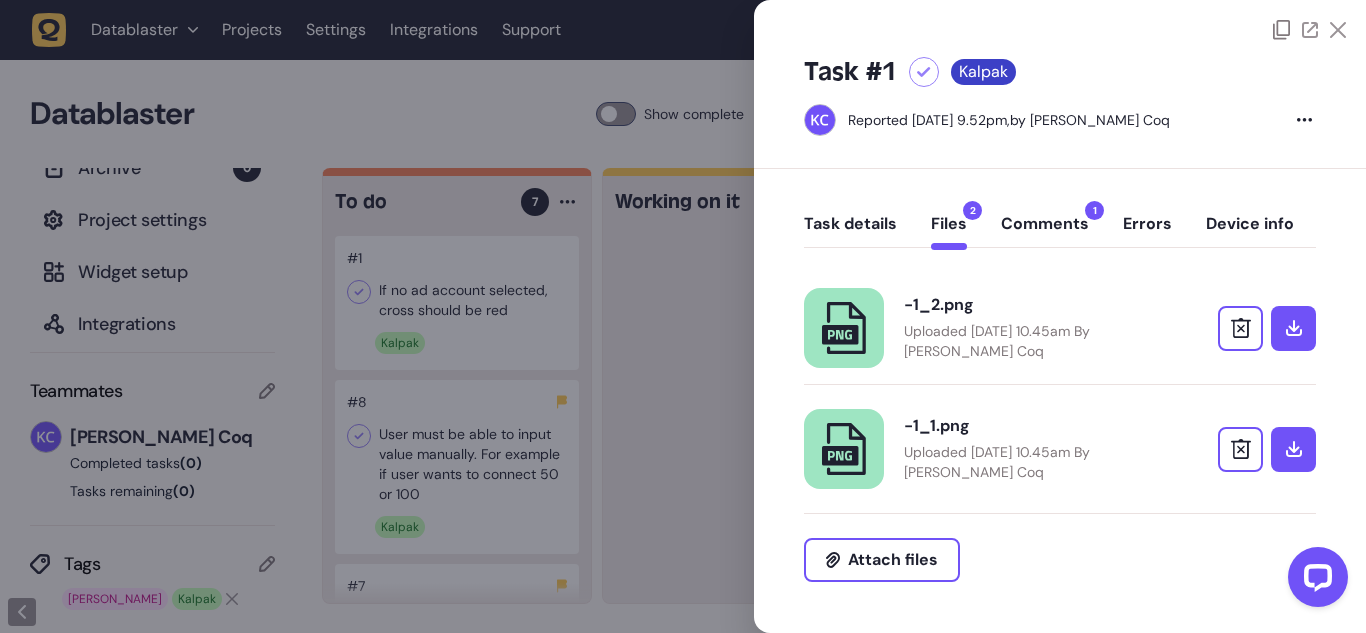 click on "Comments  1" 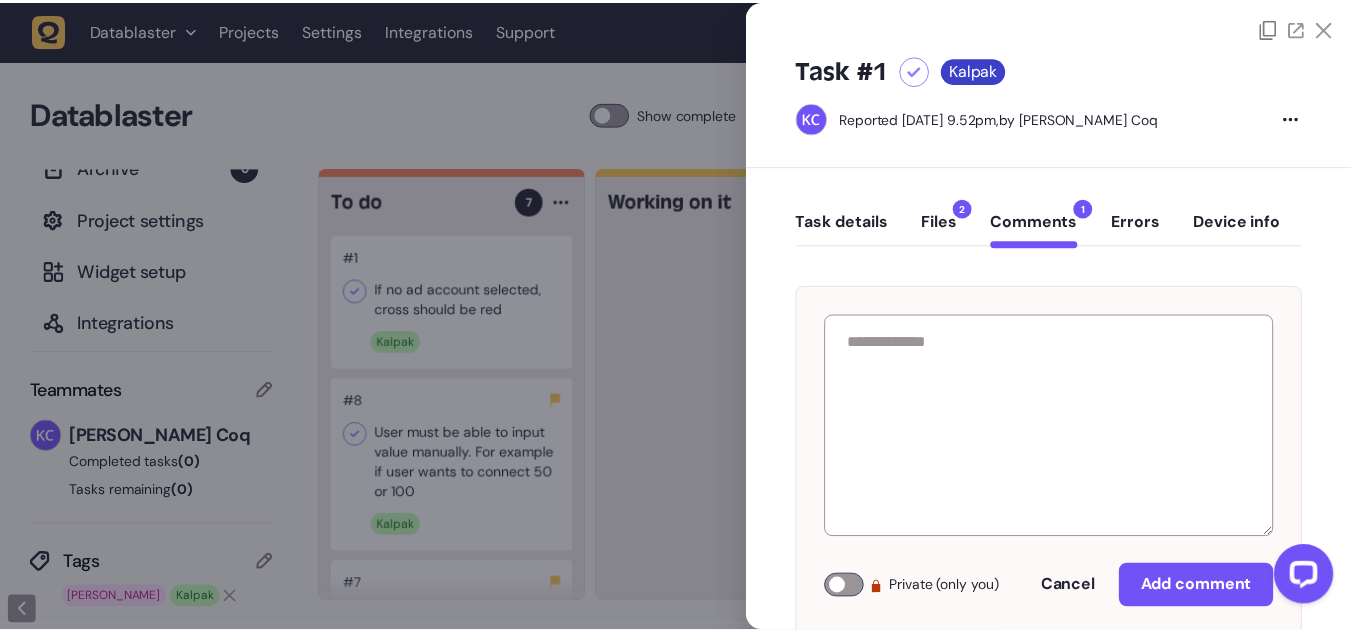scroll, scrollTop: 0, scrollLeft: 0, axis: both 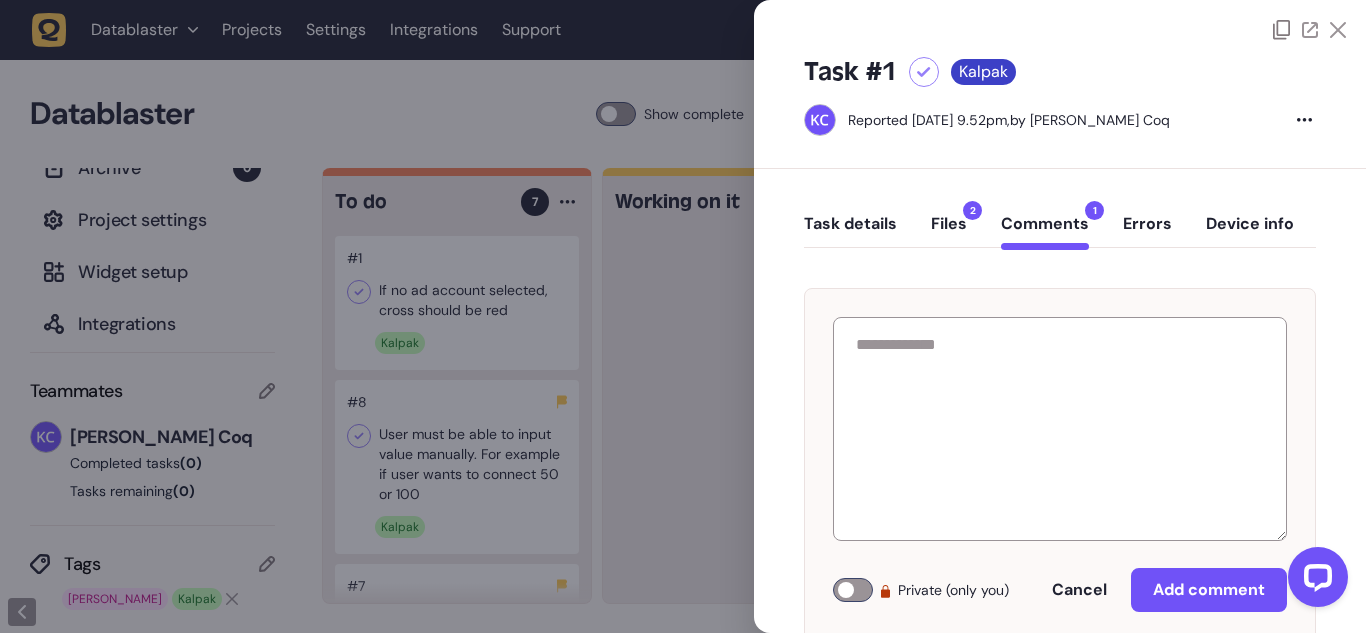 click 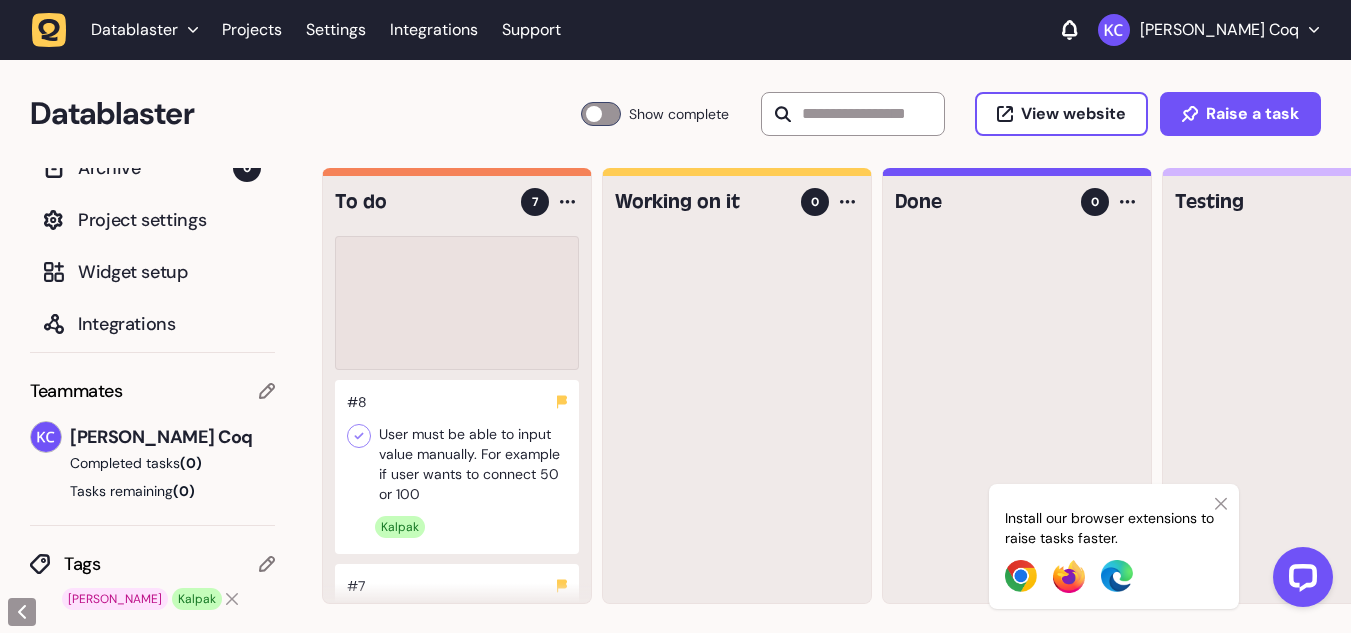 type 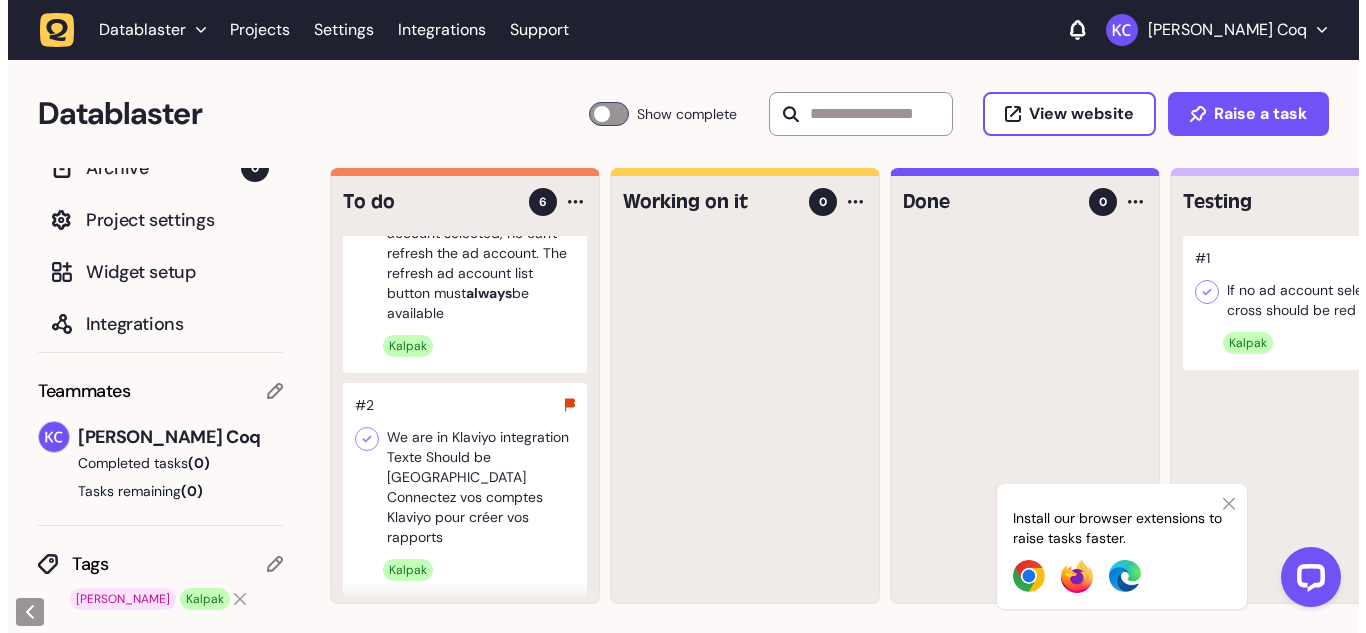 scroll, scrollTop: 738, scrollLeft: 0, axis: vertical 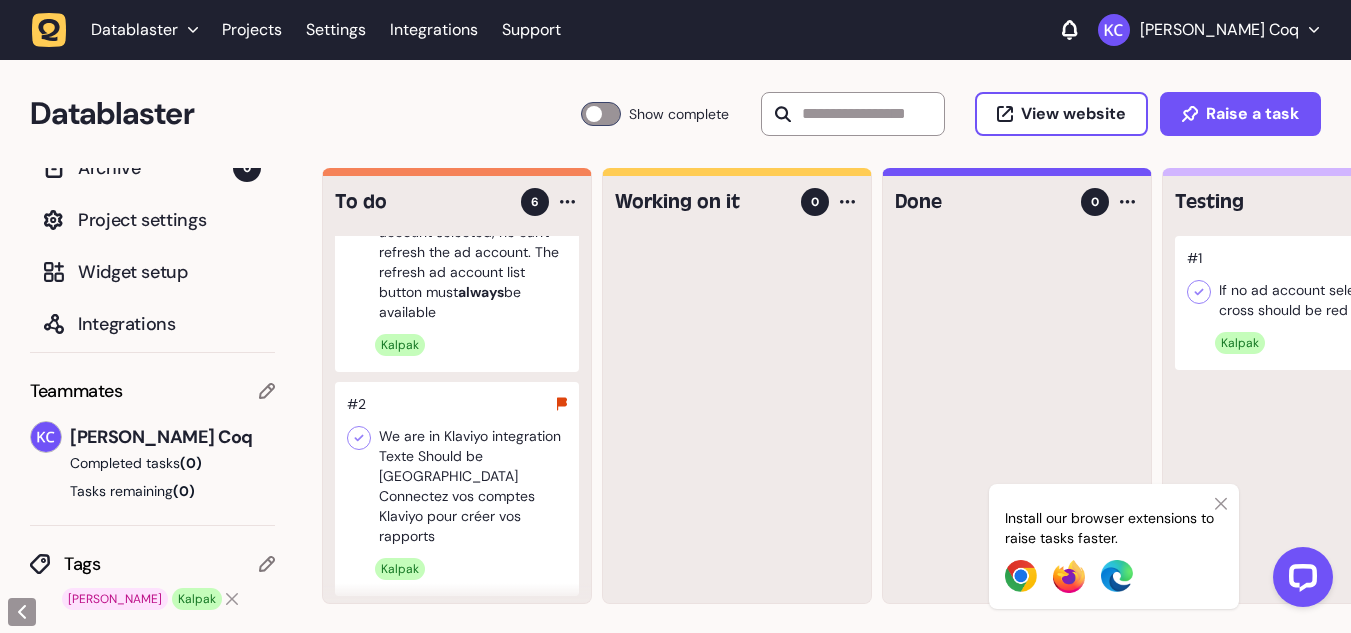 click 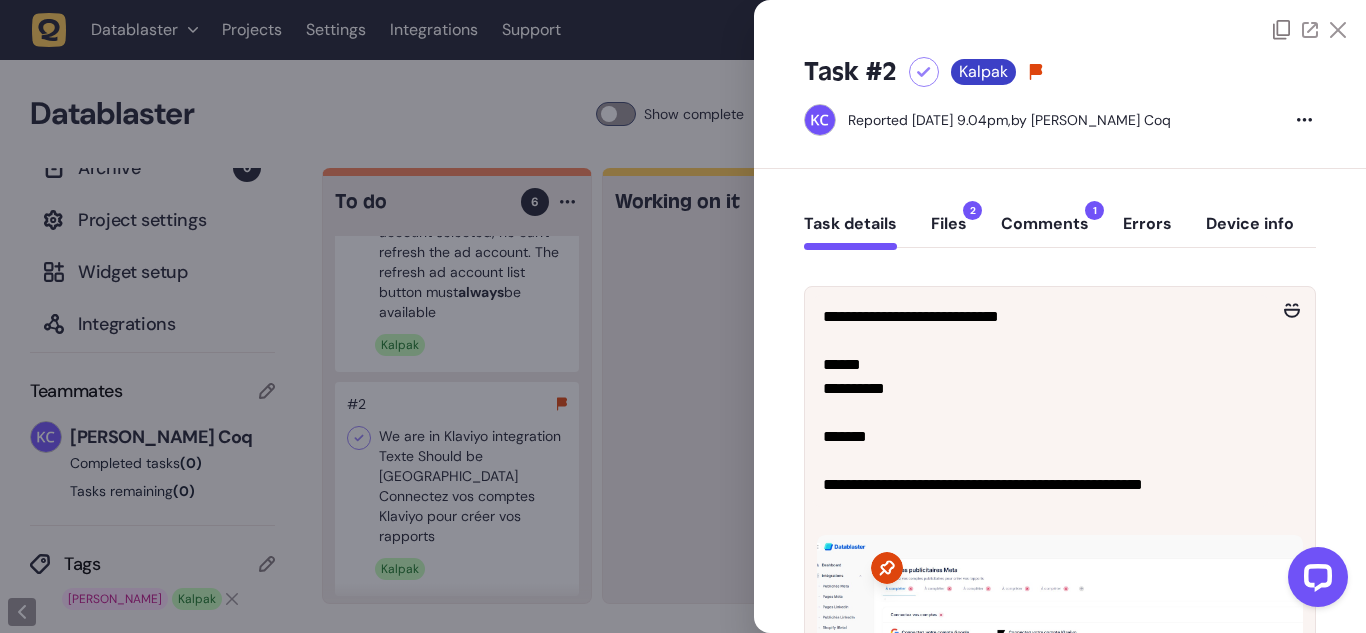 click 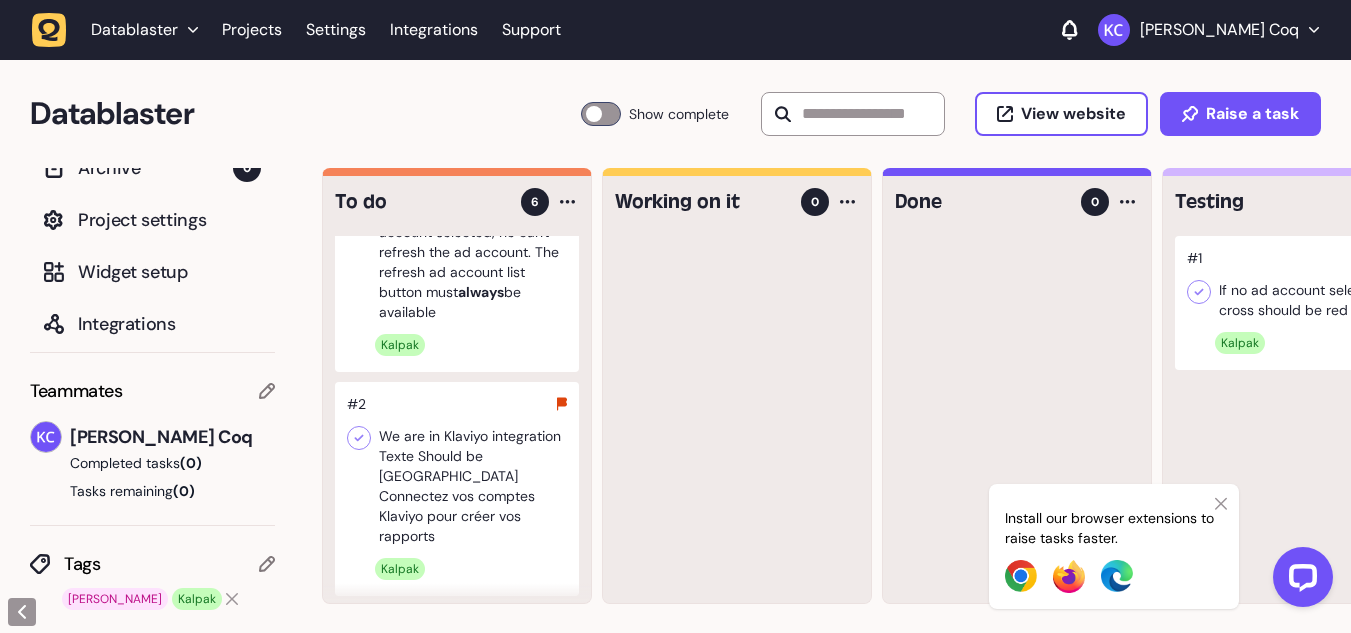 click 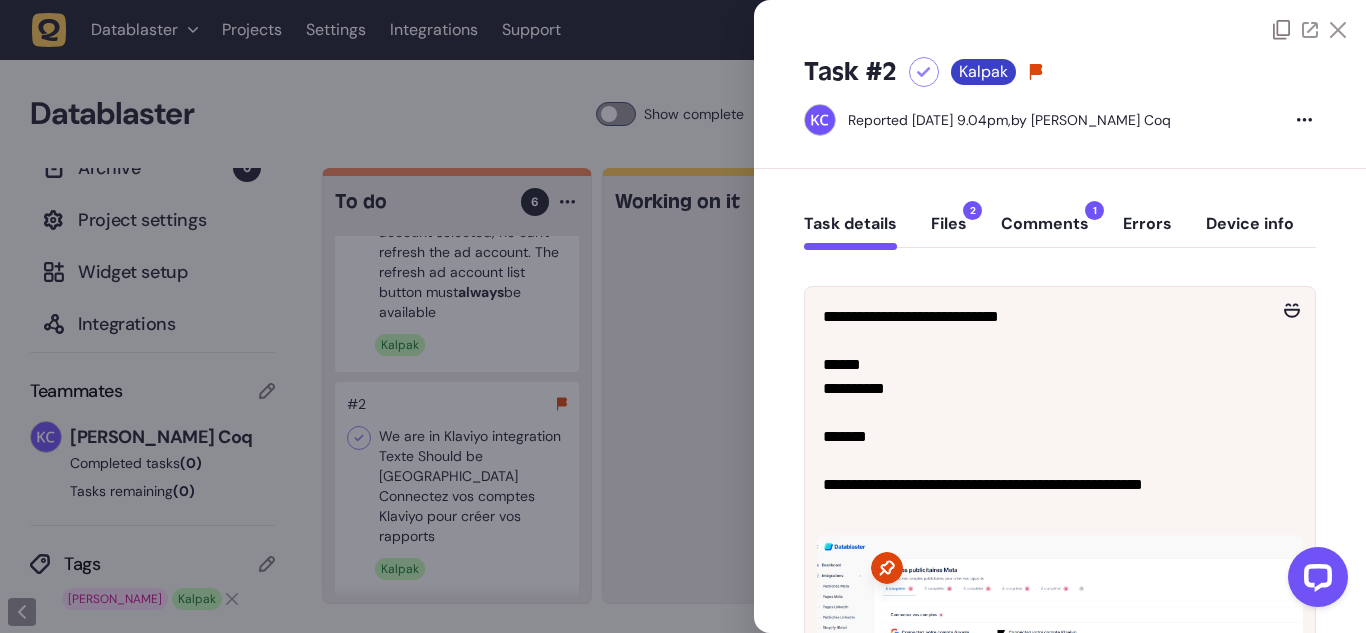 click 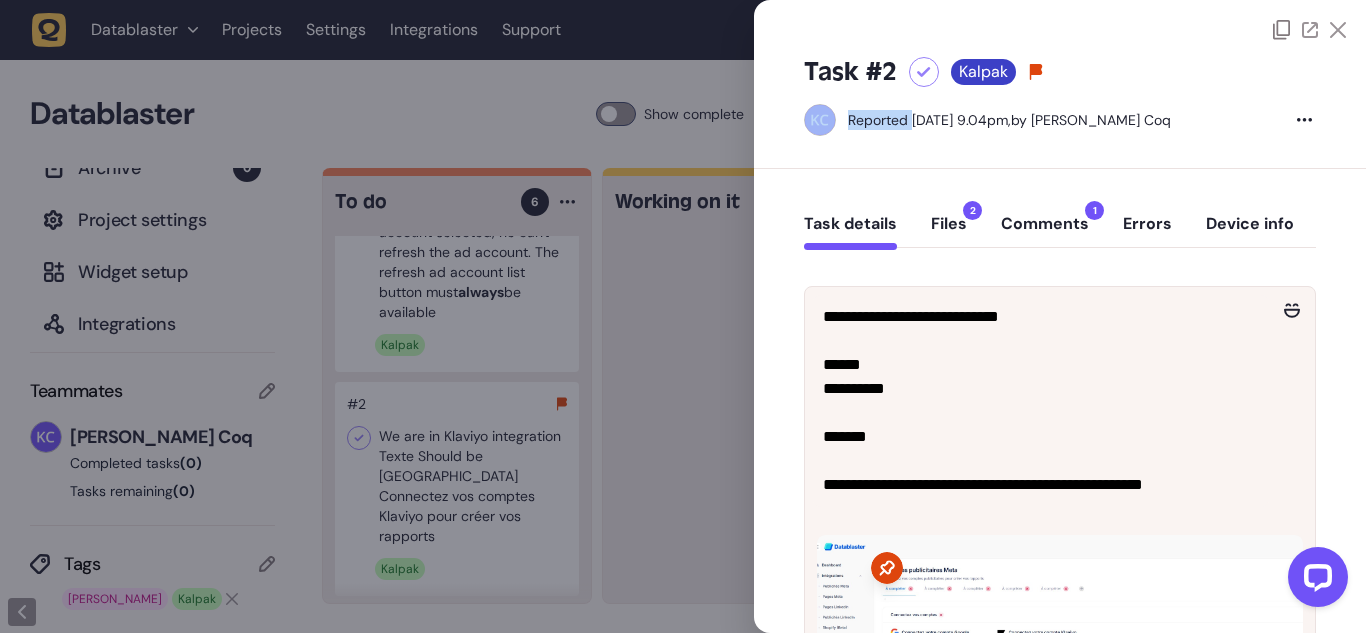 click 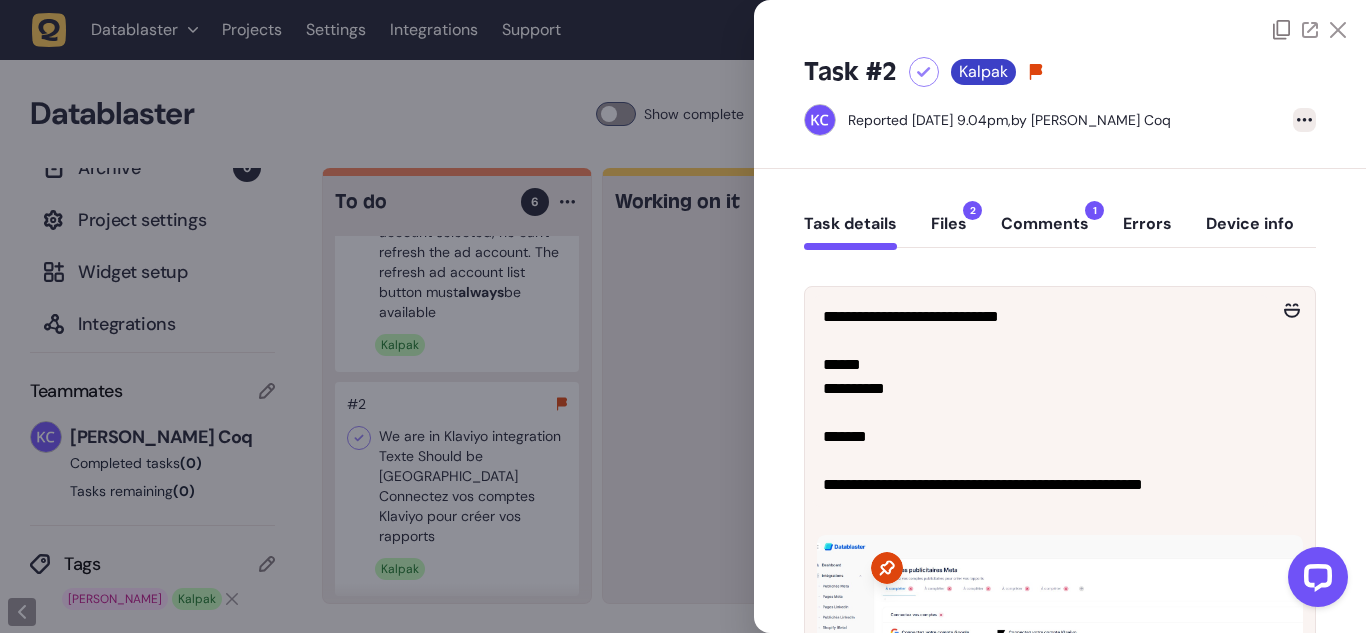 click 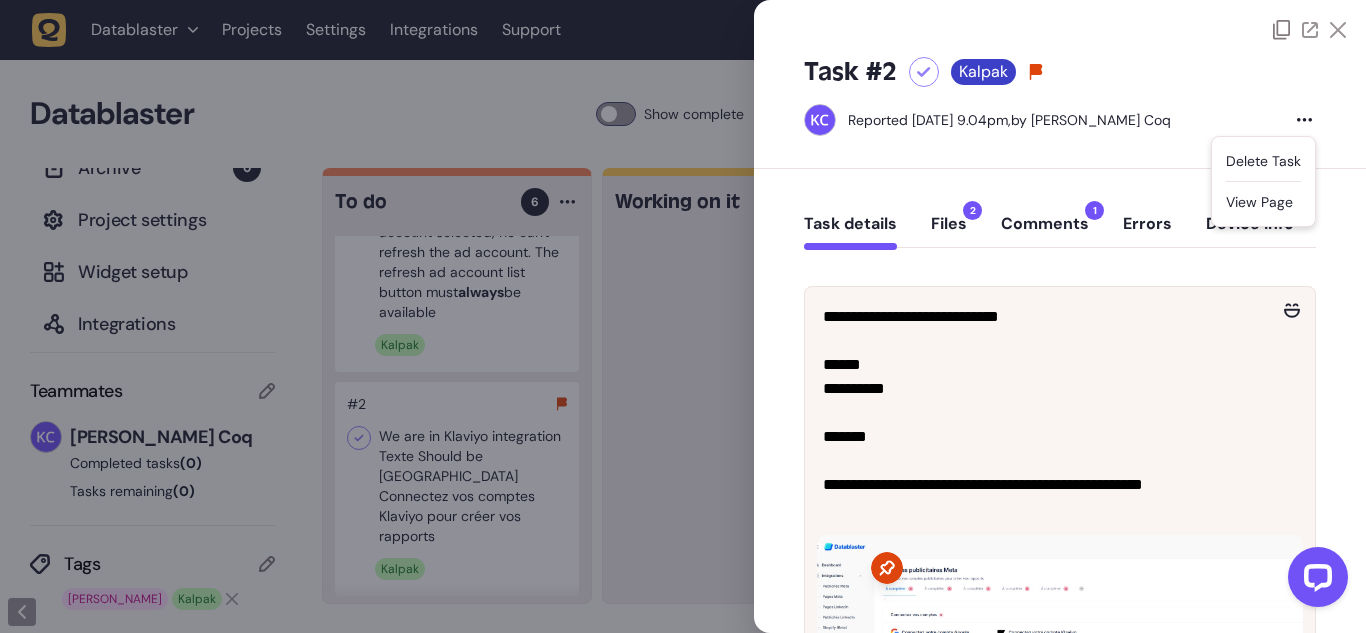 click on "Task #2 Kalpak Reported May 14, 2025 at 9.04pm,  by Killian Coq Delete task View page" 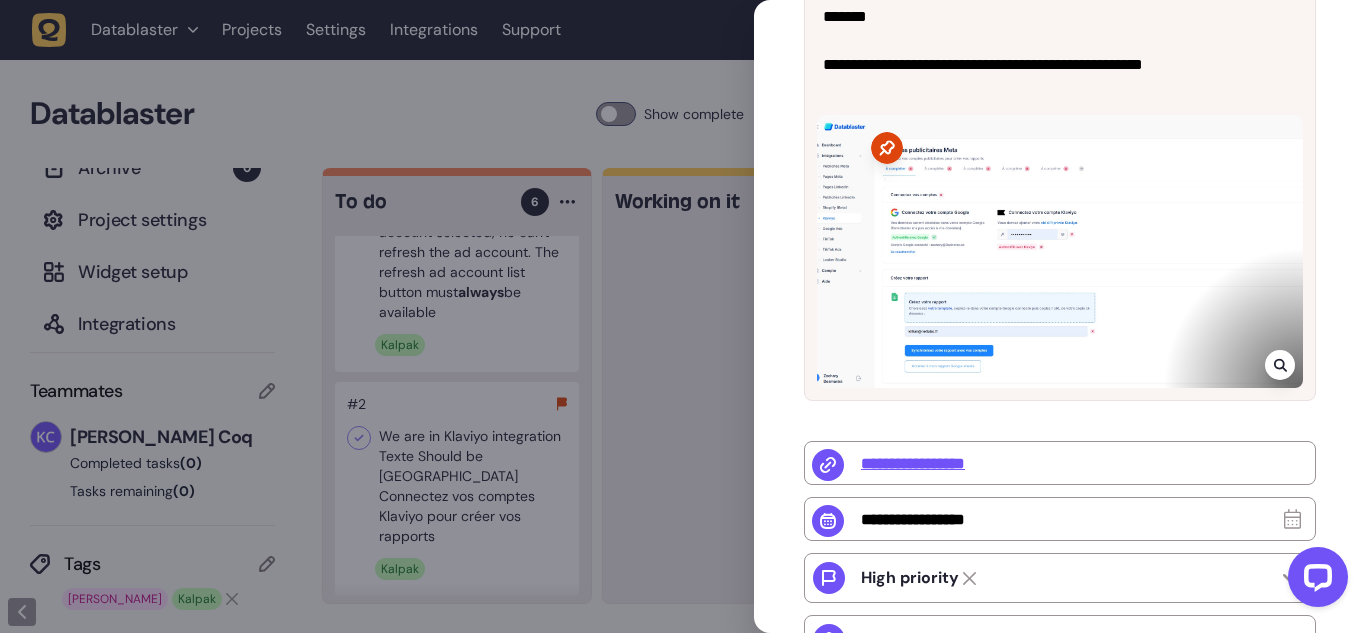 scroll, scrollTop: 720, scrollLeft: 0, axis: vertical 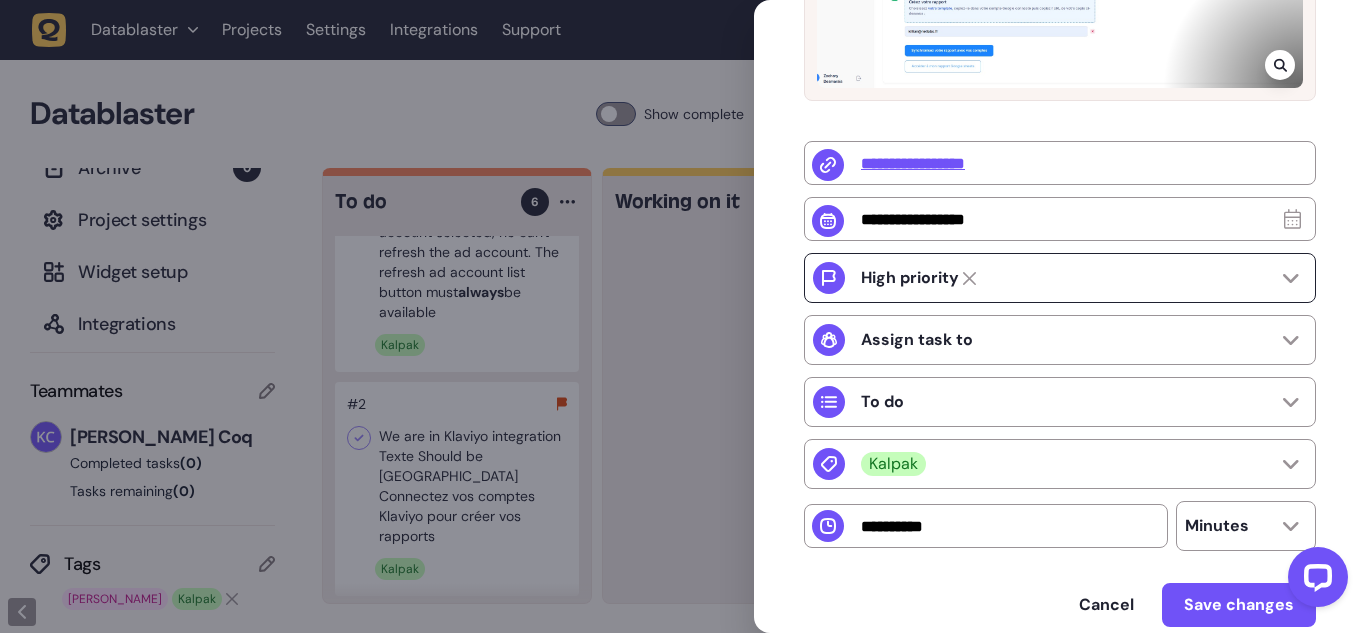 click on "High priority" 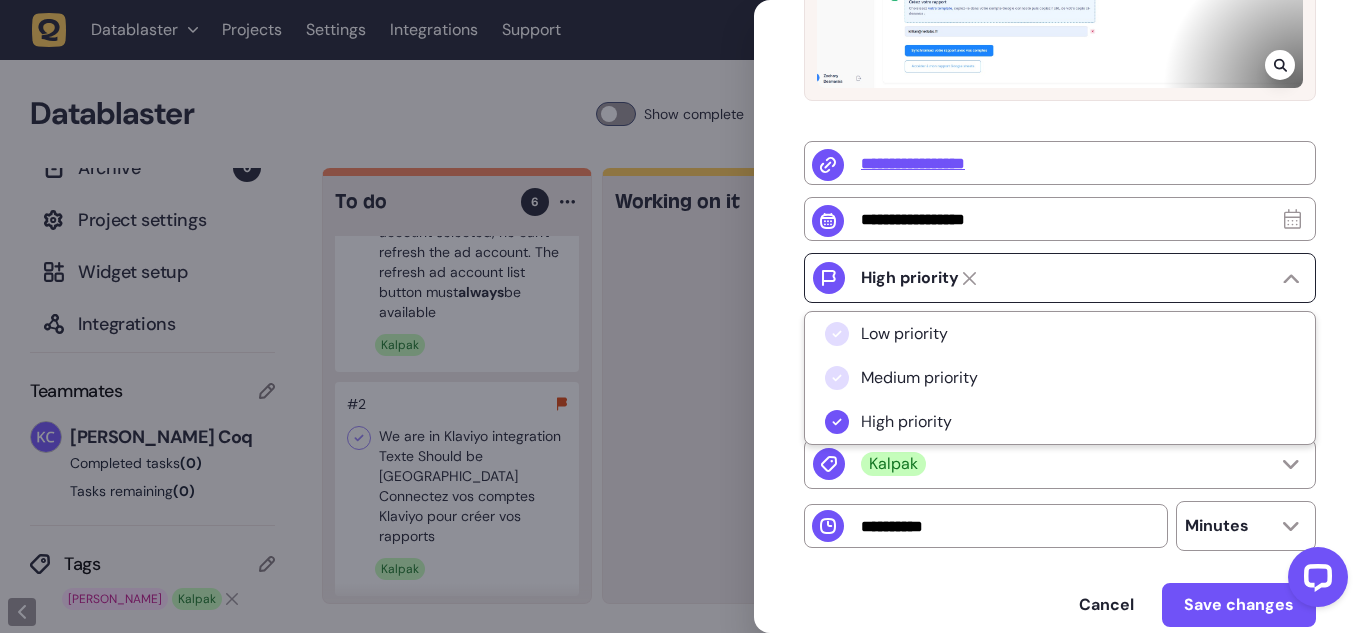 click on "High priority" 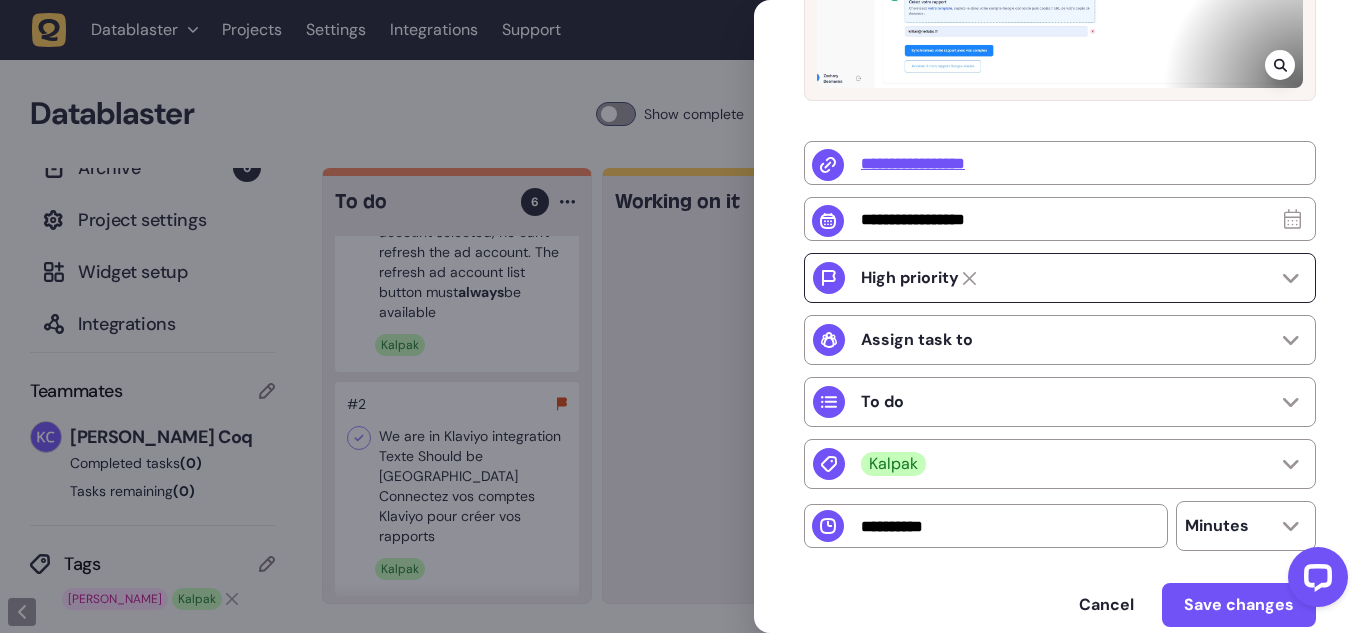click on "High priority" 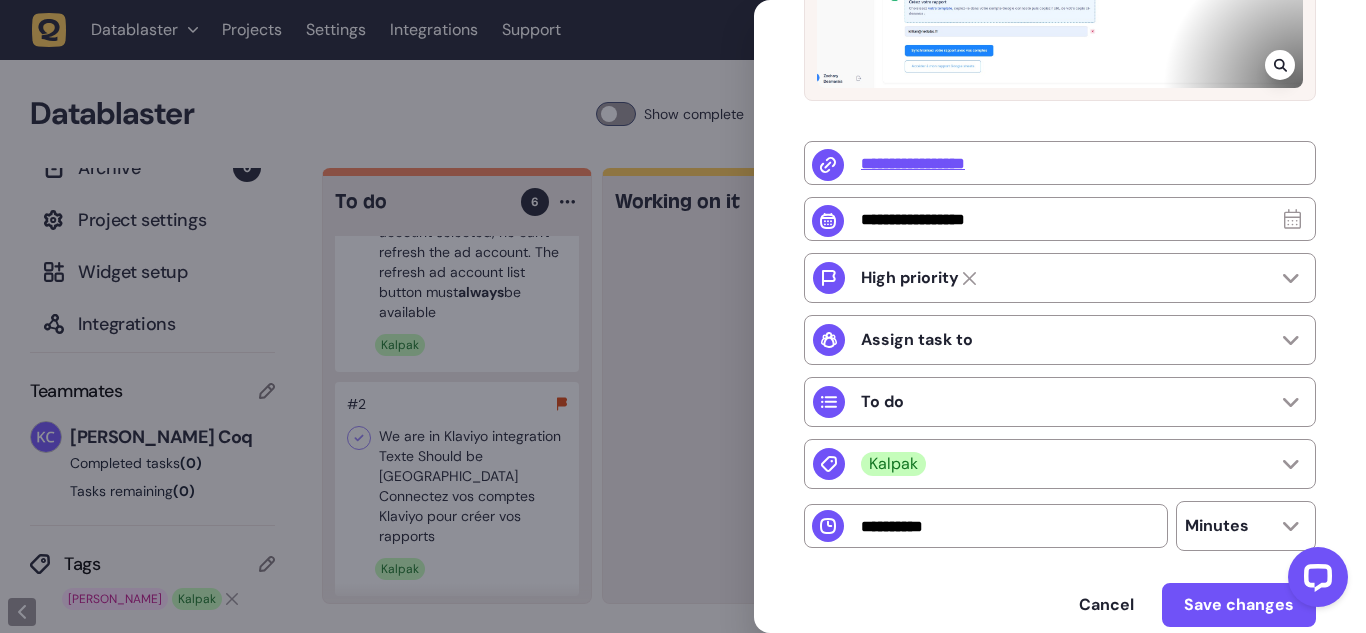 click on "Cancel Save changes" 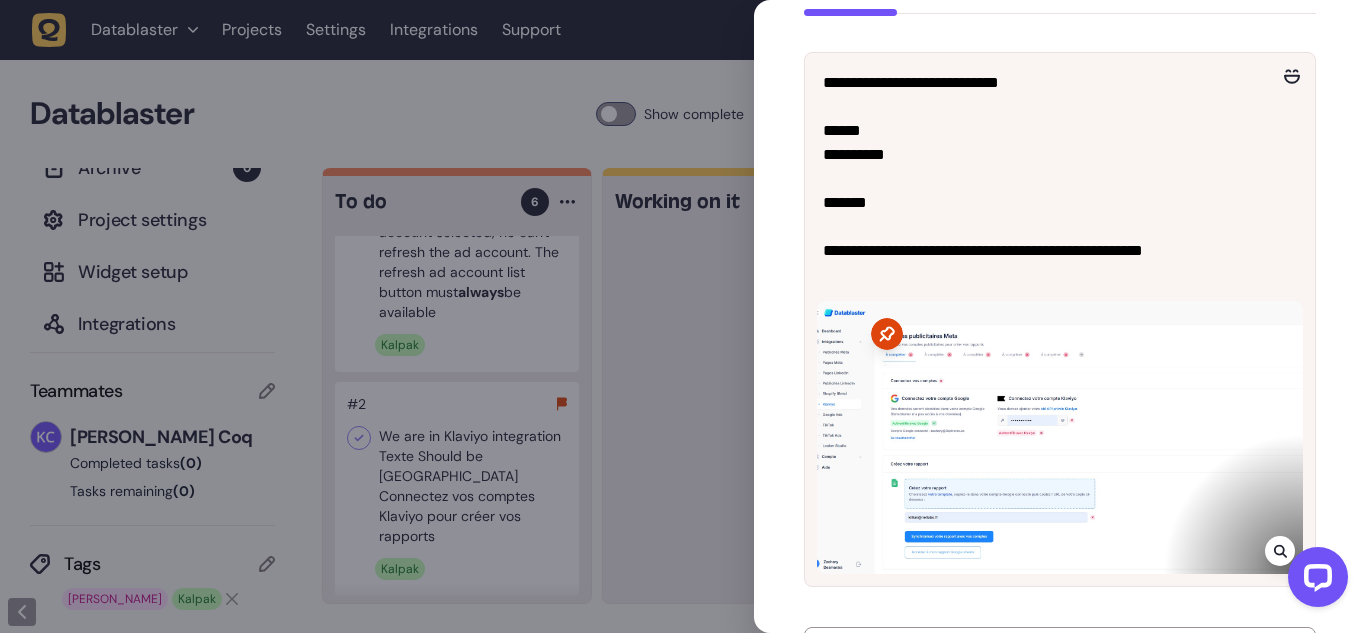 scroll, scrollTop: 120, scrollLeft: 0, axis: vertical 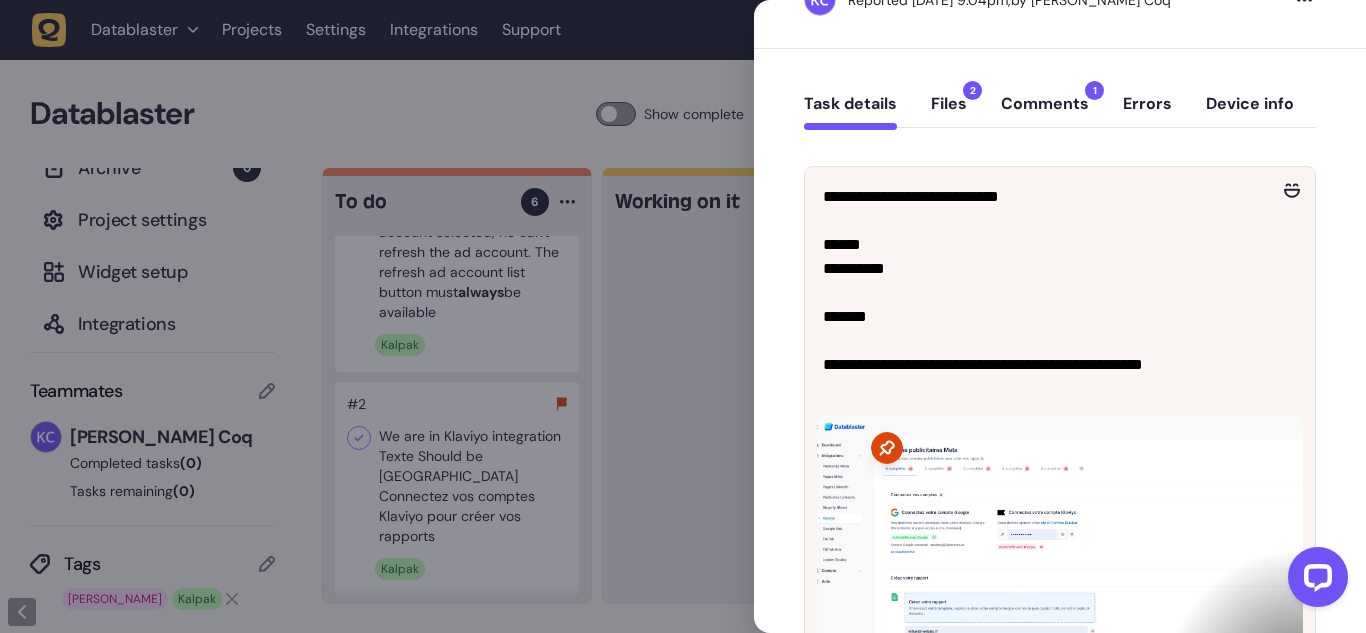 click on "Comments  1" 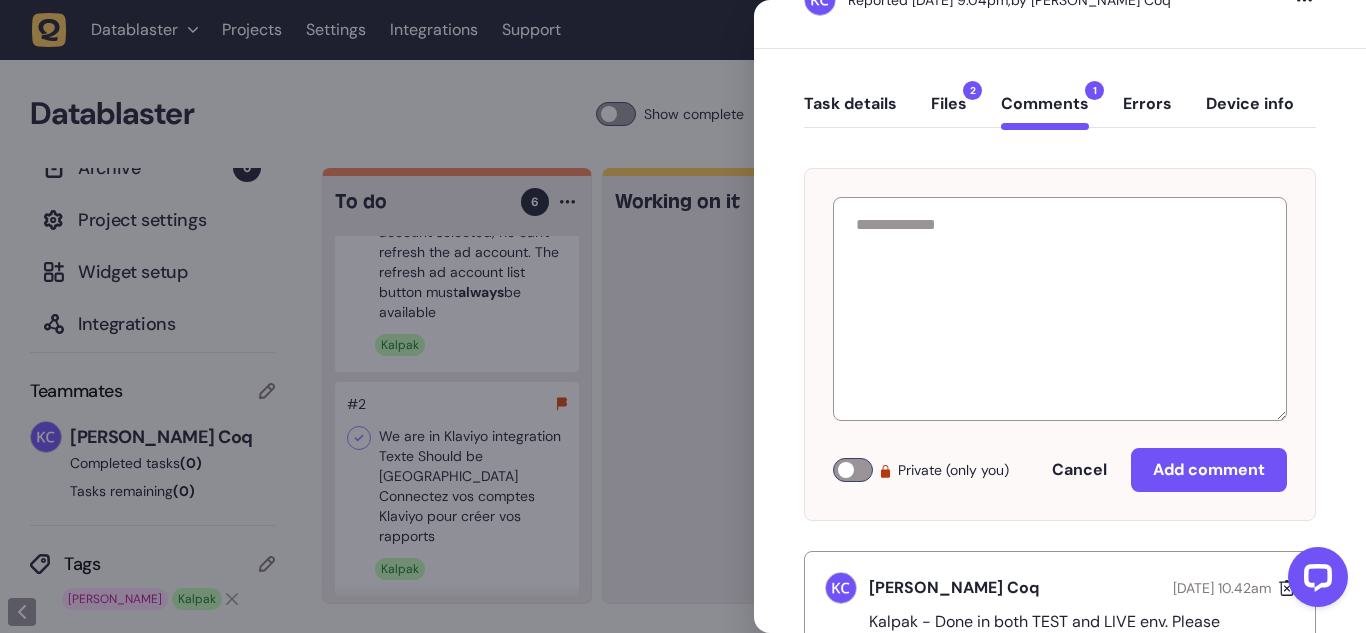 click on "Files  2" 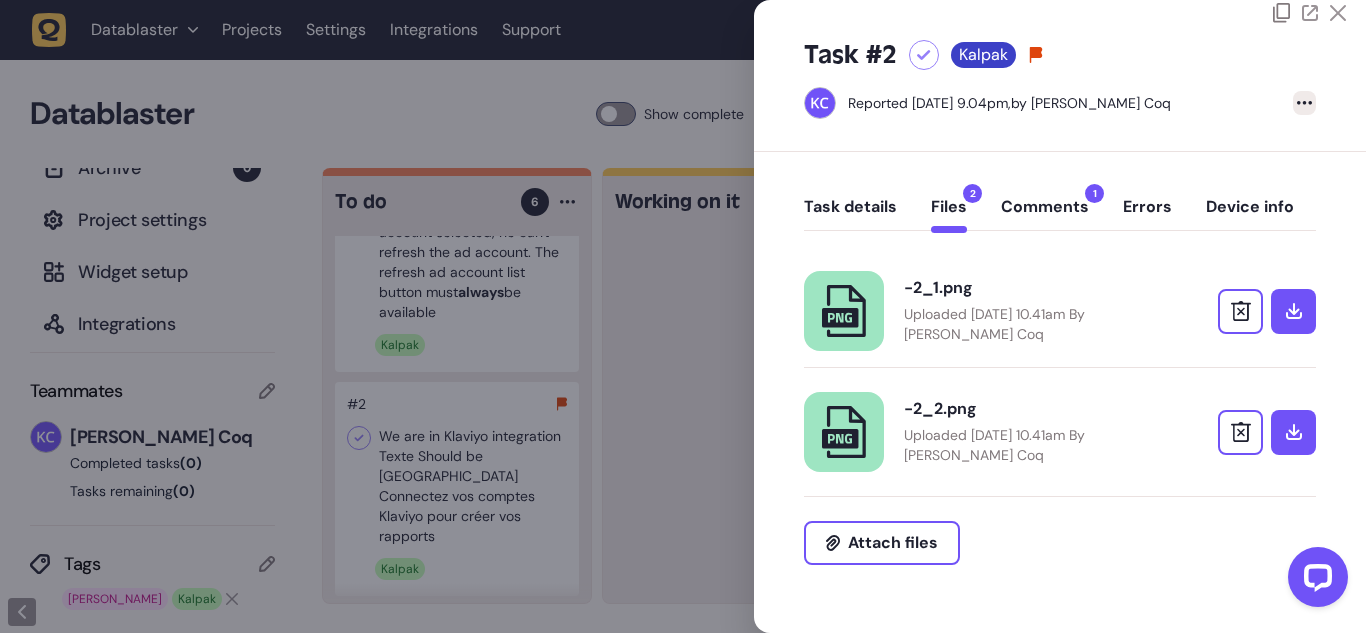 scroll, scrollTop: 0, scrollLeft: 0, axis: both 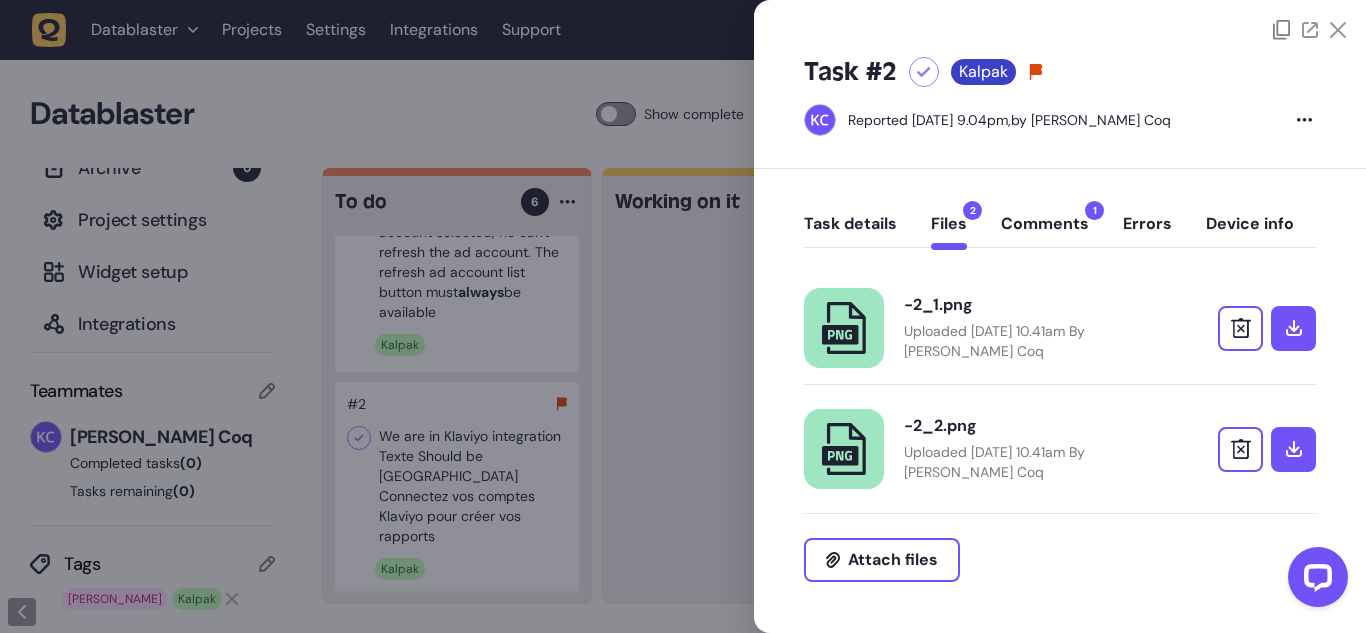 click on "Task details" 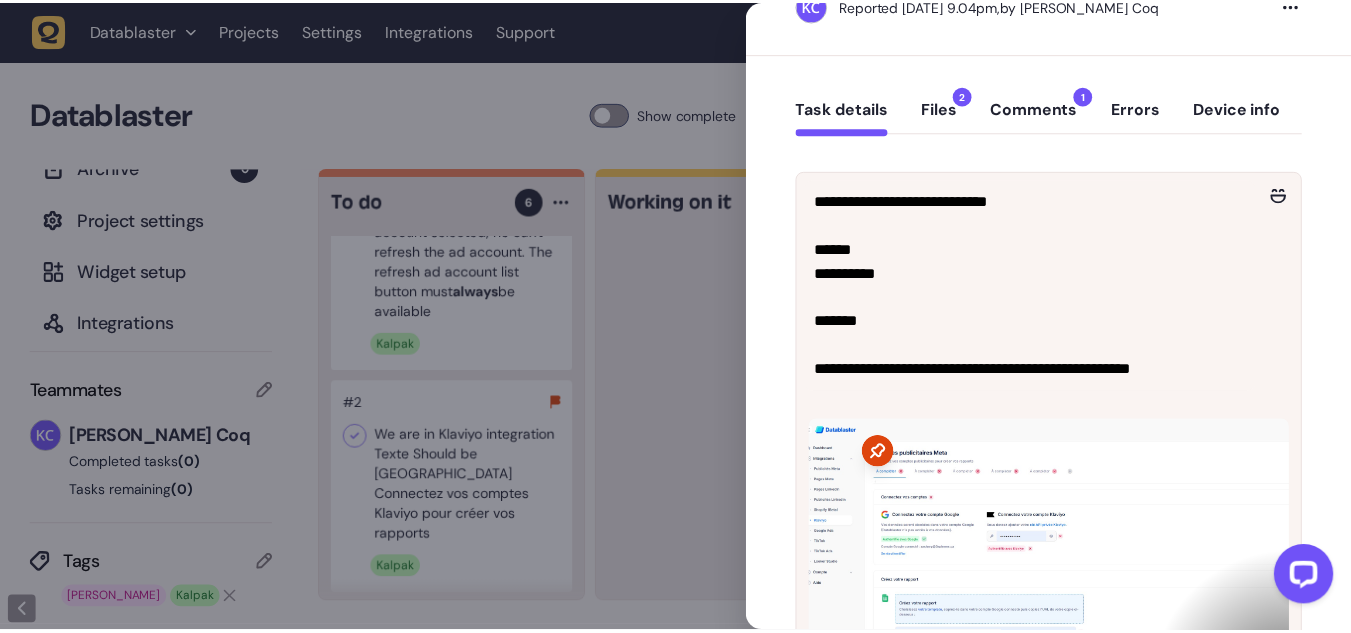 scroll, scrollTop: 0, scrollLeft: 0, axis: both 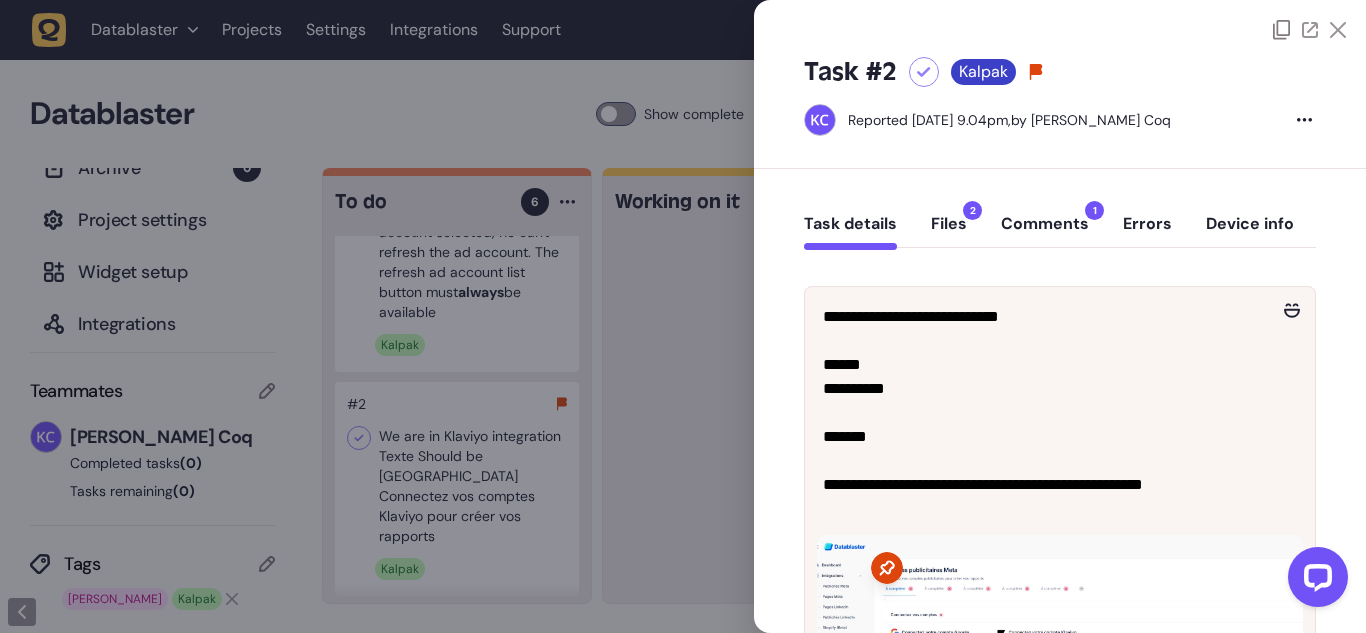 click 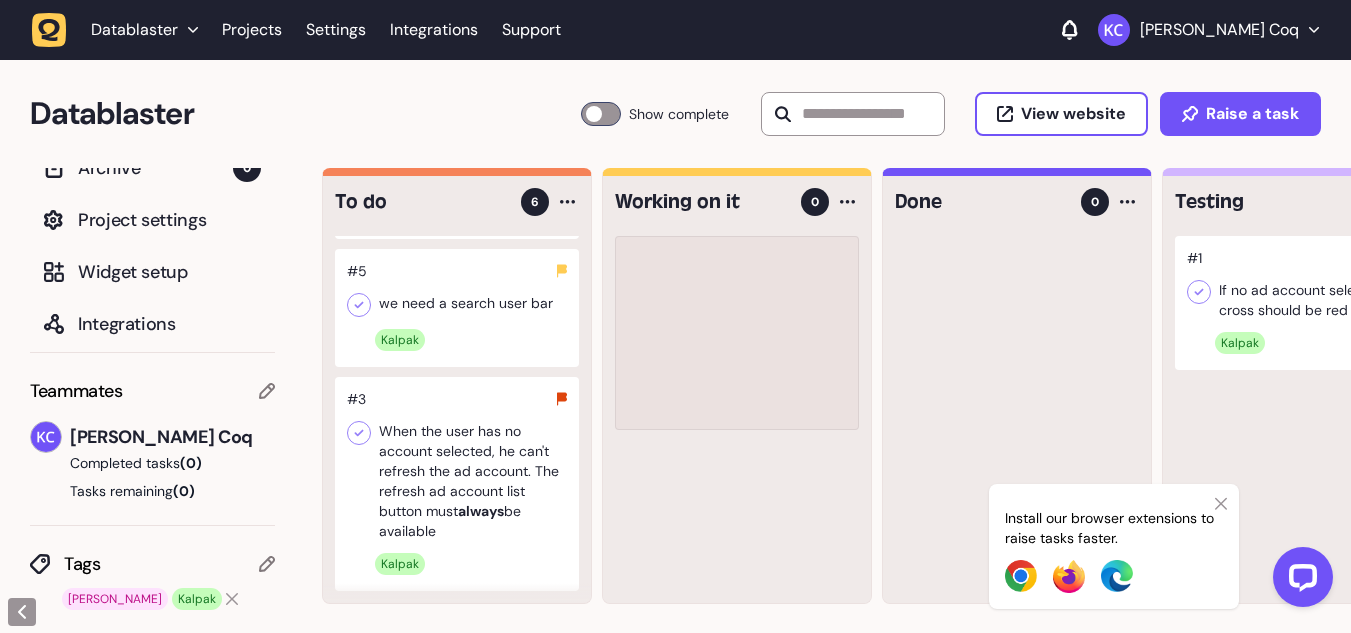 scroll, scrollTop: 534, scrollLeft: 0, axis: vertical 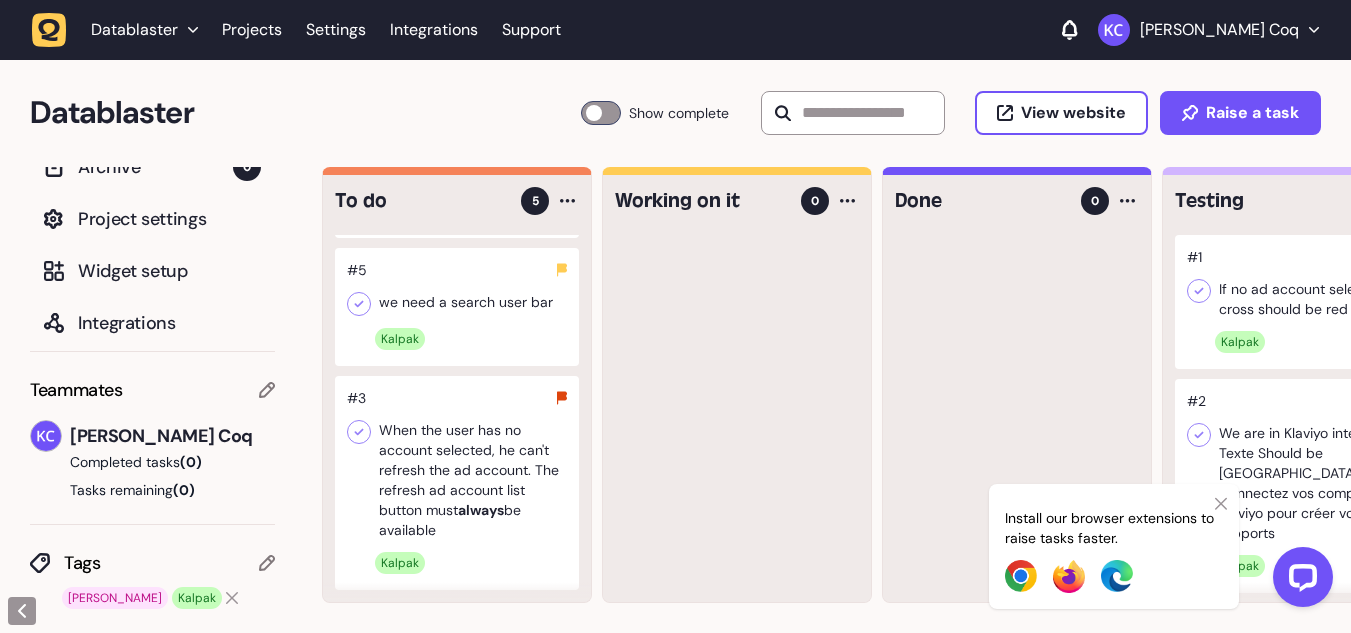 click 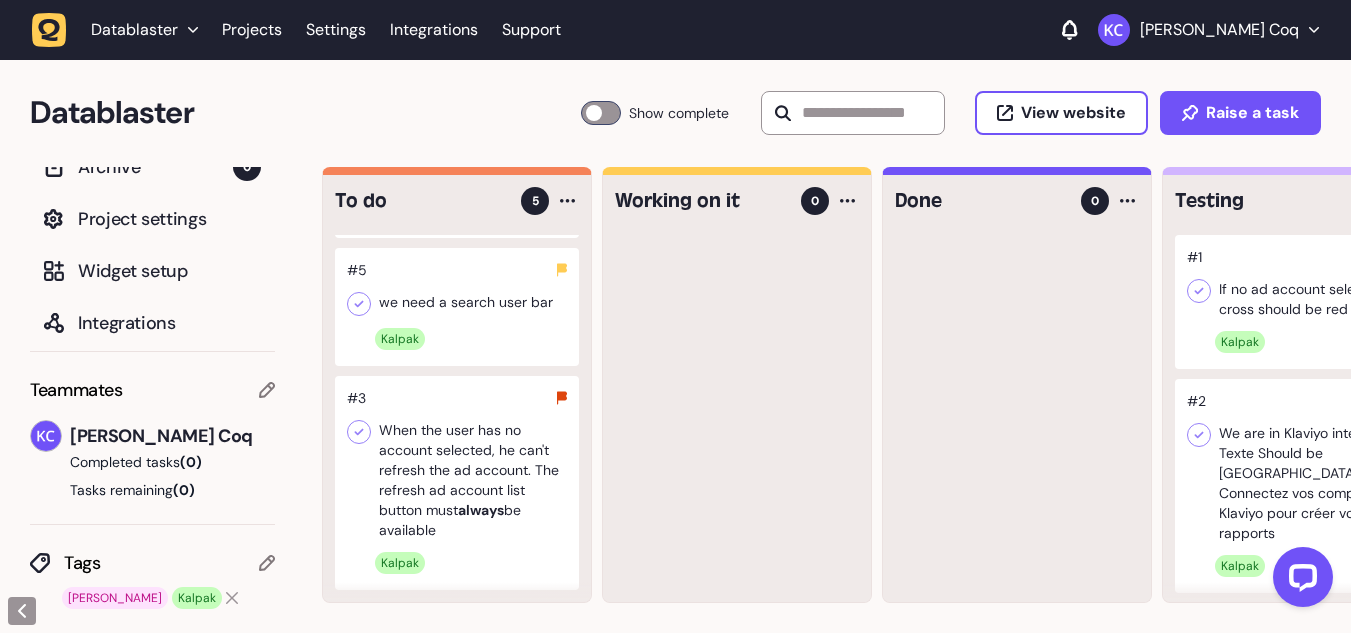 scroll, scrollTop: 0, scrollLeft: 0, axis: both 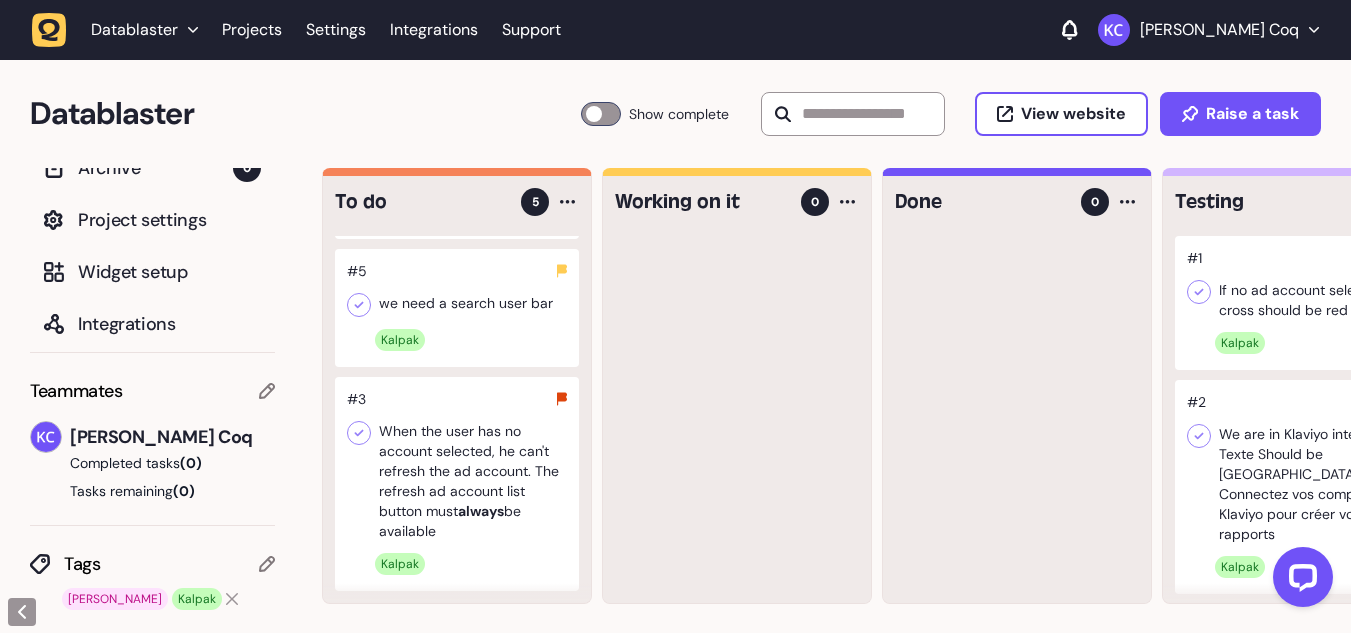 click 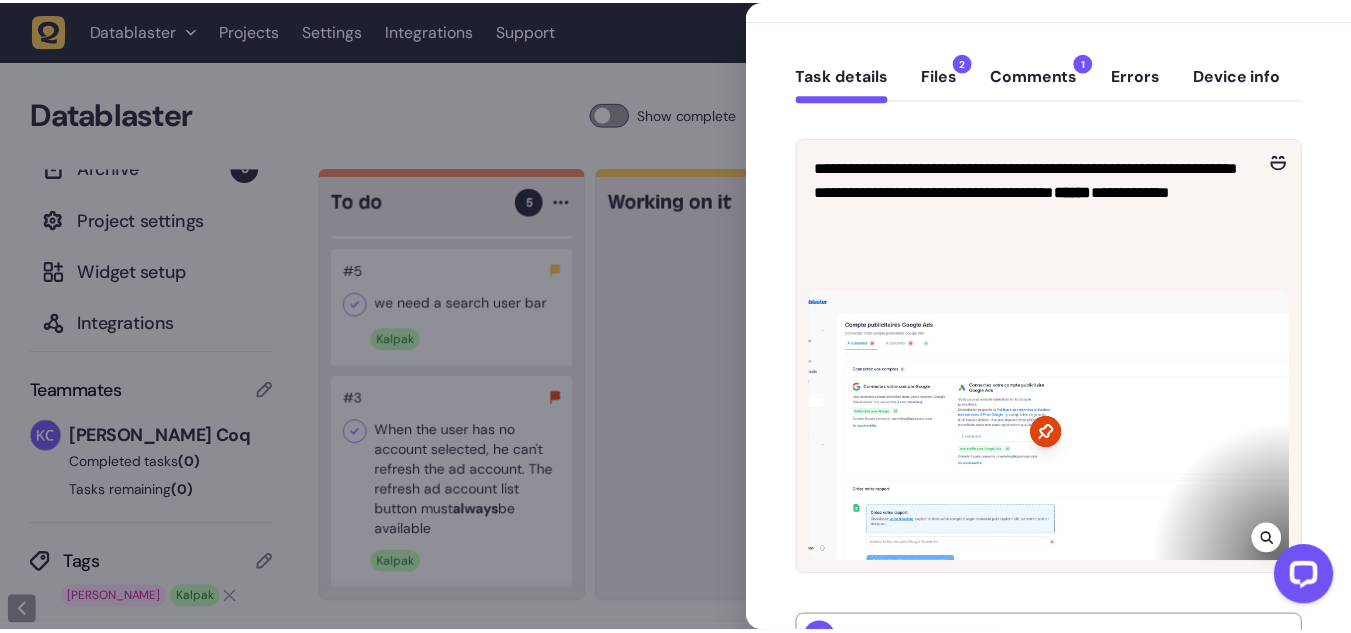 scroll, scrollTop: 0, scrollLeft: 0, axis: both 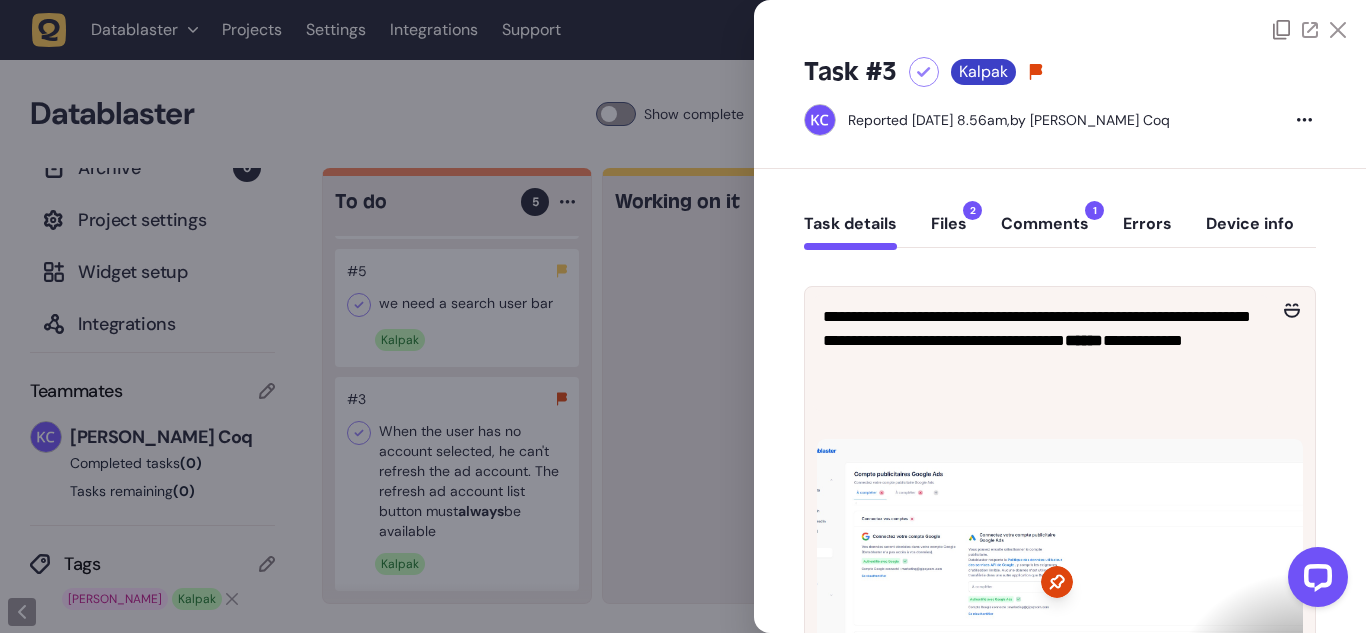click 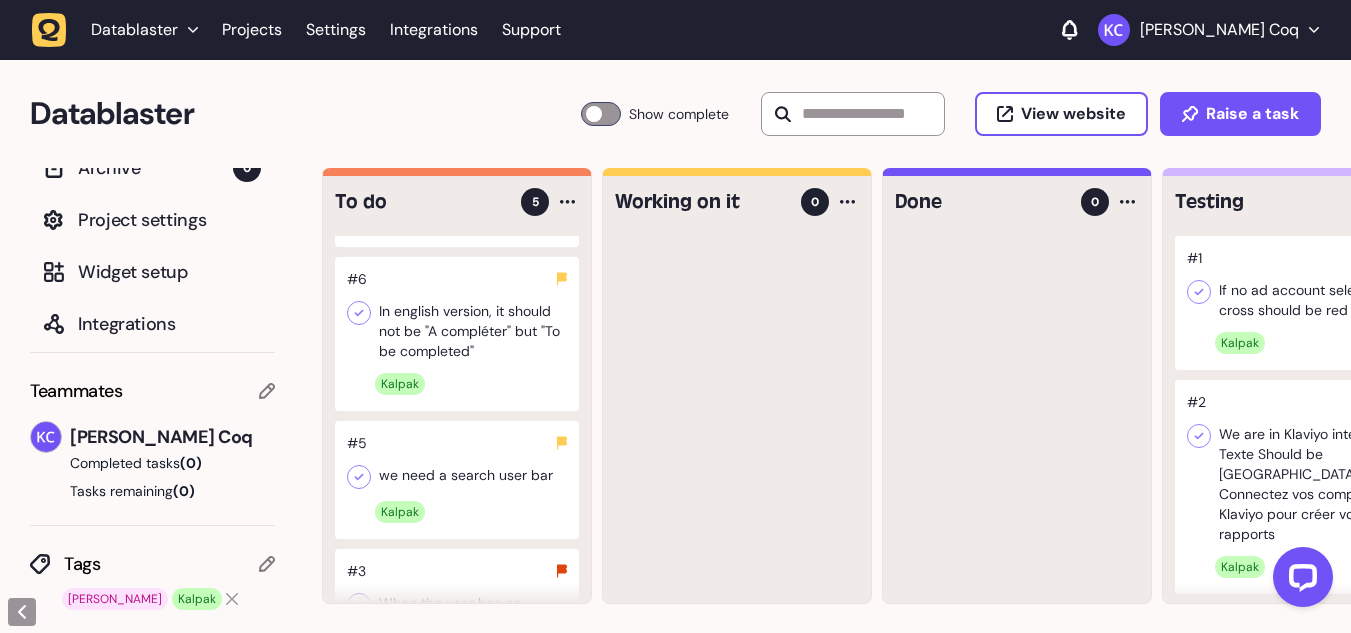 scroll, scrollTop: 534, scrollLeft: 0, axis: vertical 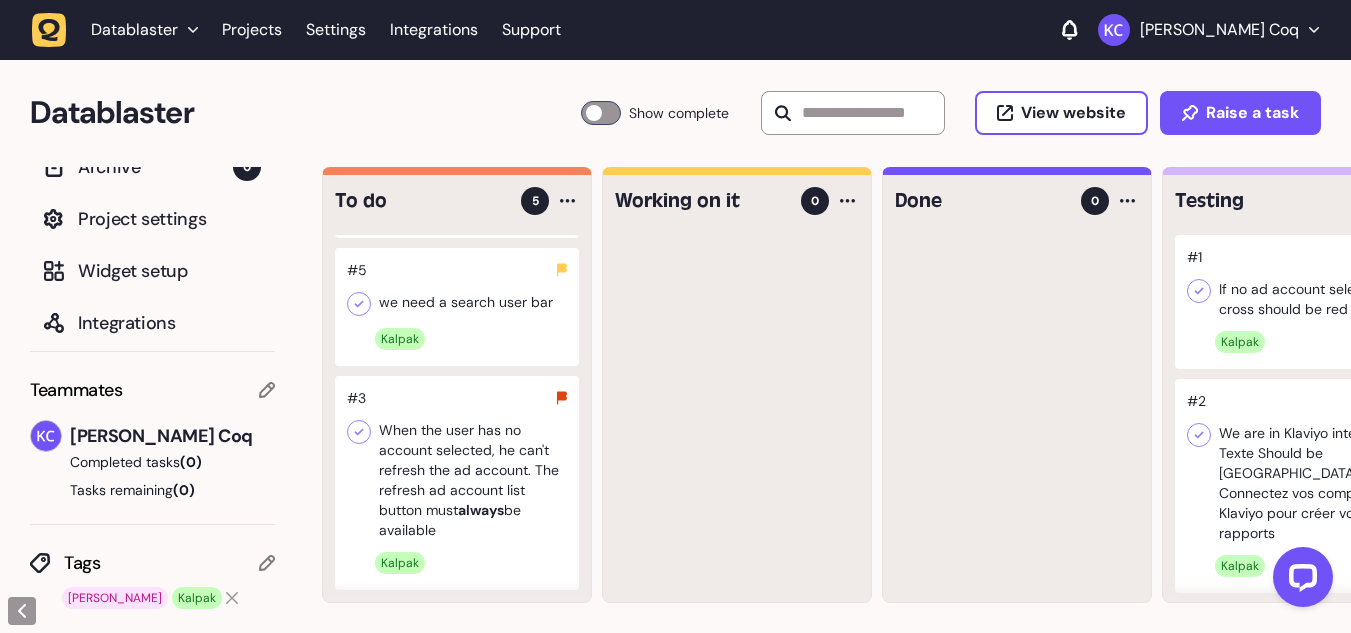 click 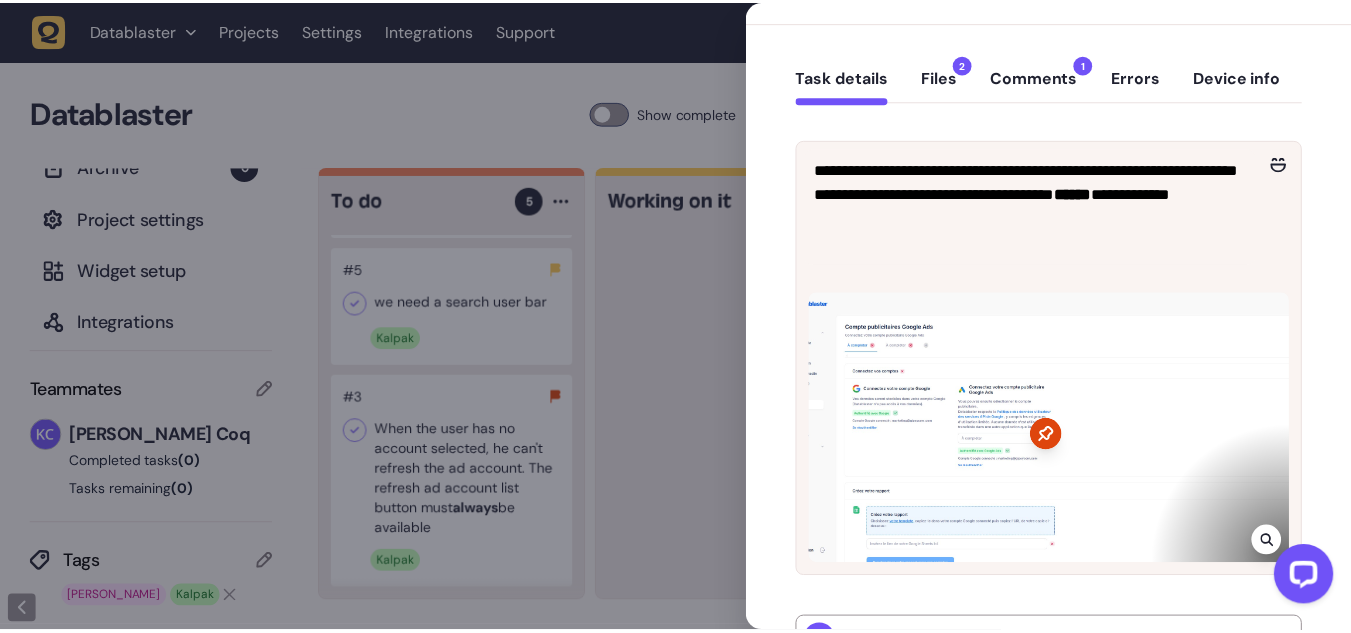 scroll, scrollTop: 0, scrollLeft: 0, axis: both 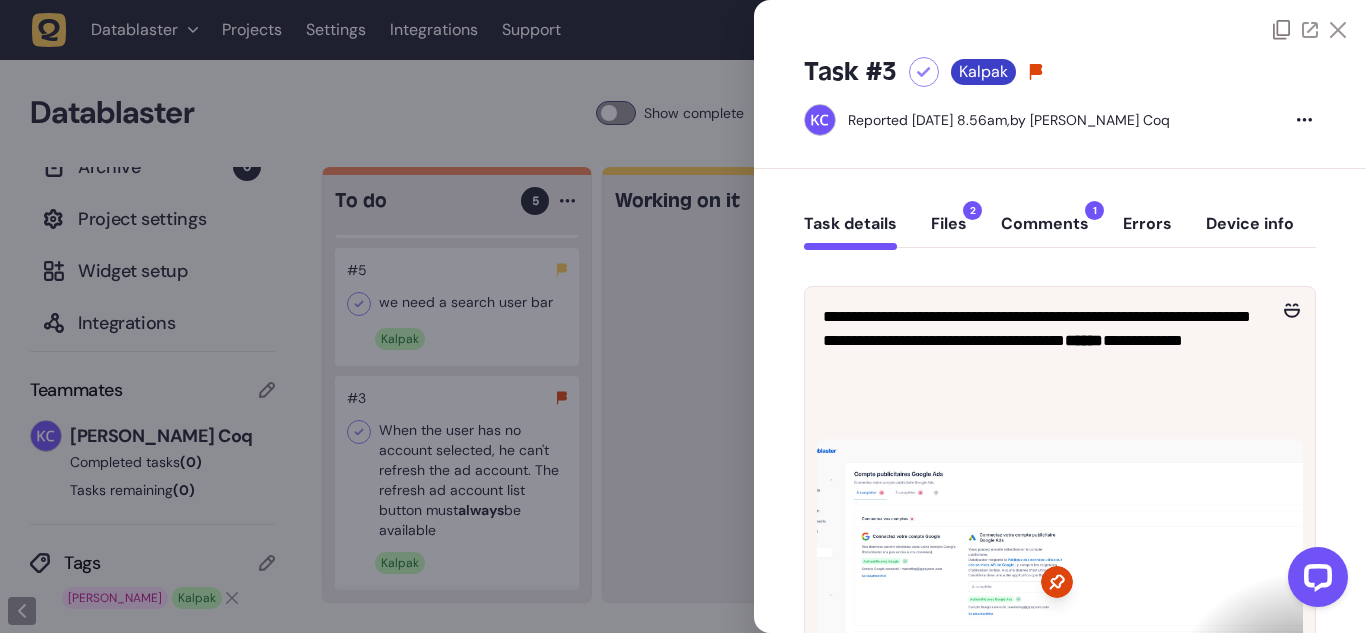 click 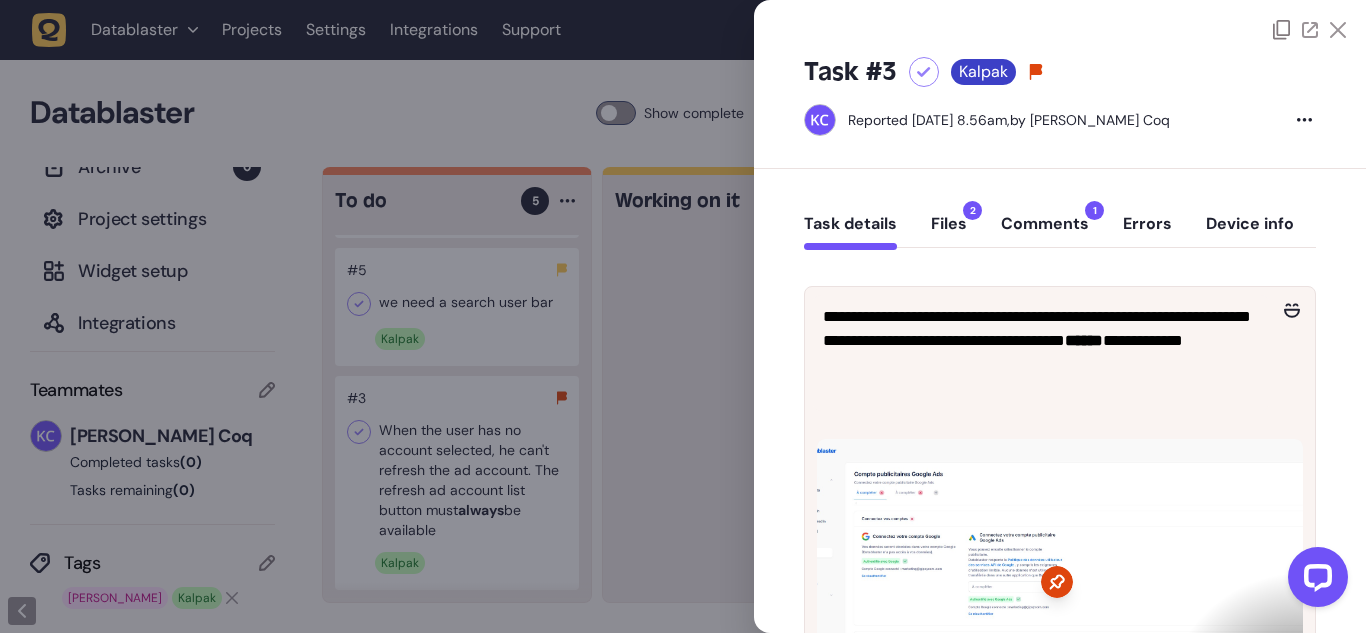 click 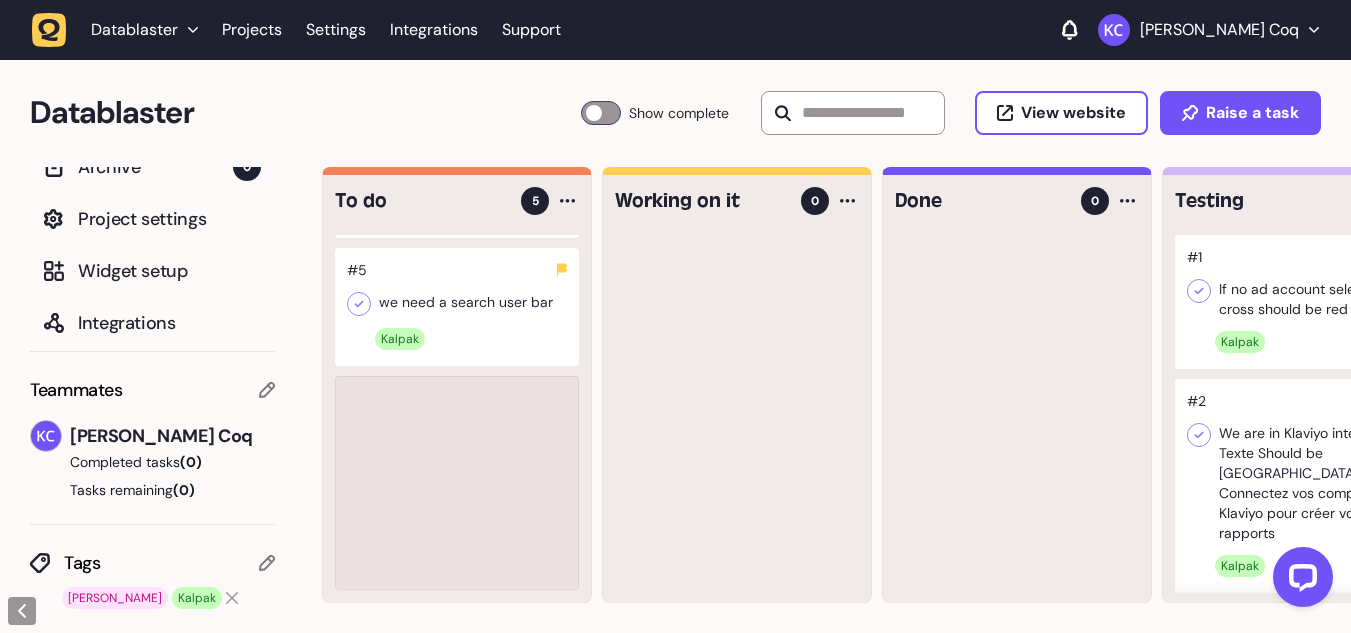 scroll, scrollTop: 310, scrollLeft: 0, axis: vertical 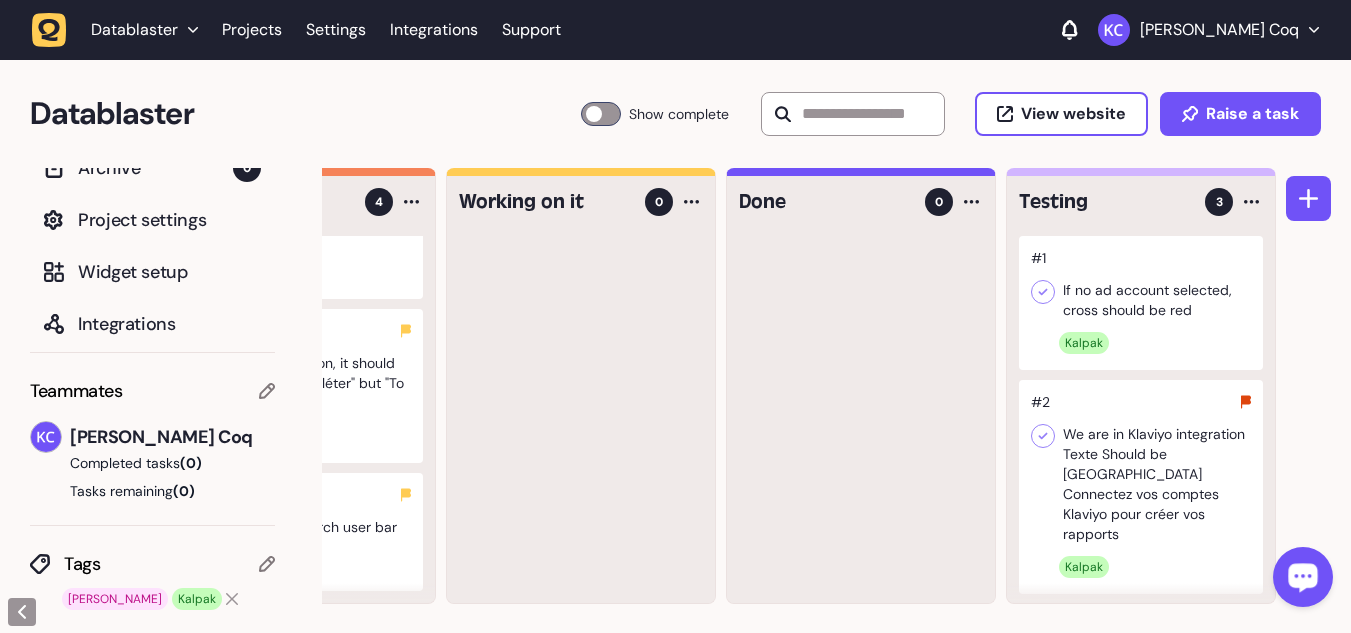 click 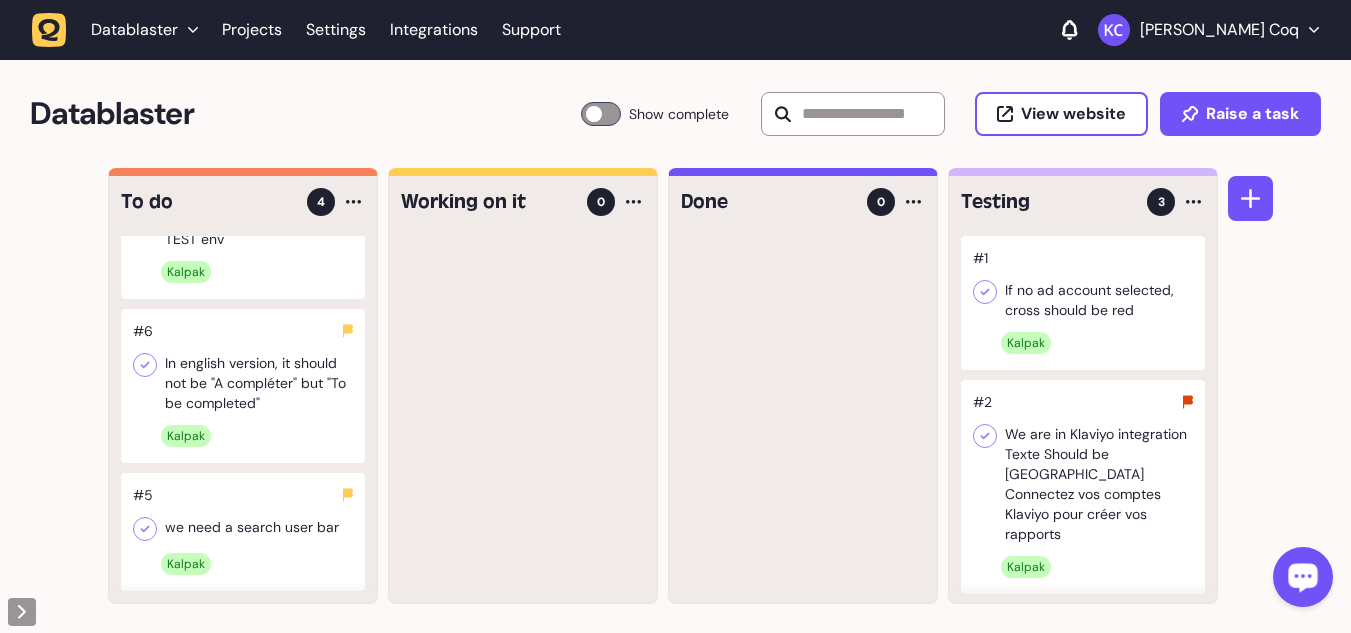 scroll, scrollTop: 0, scrollLeft: 0, axis: both 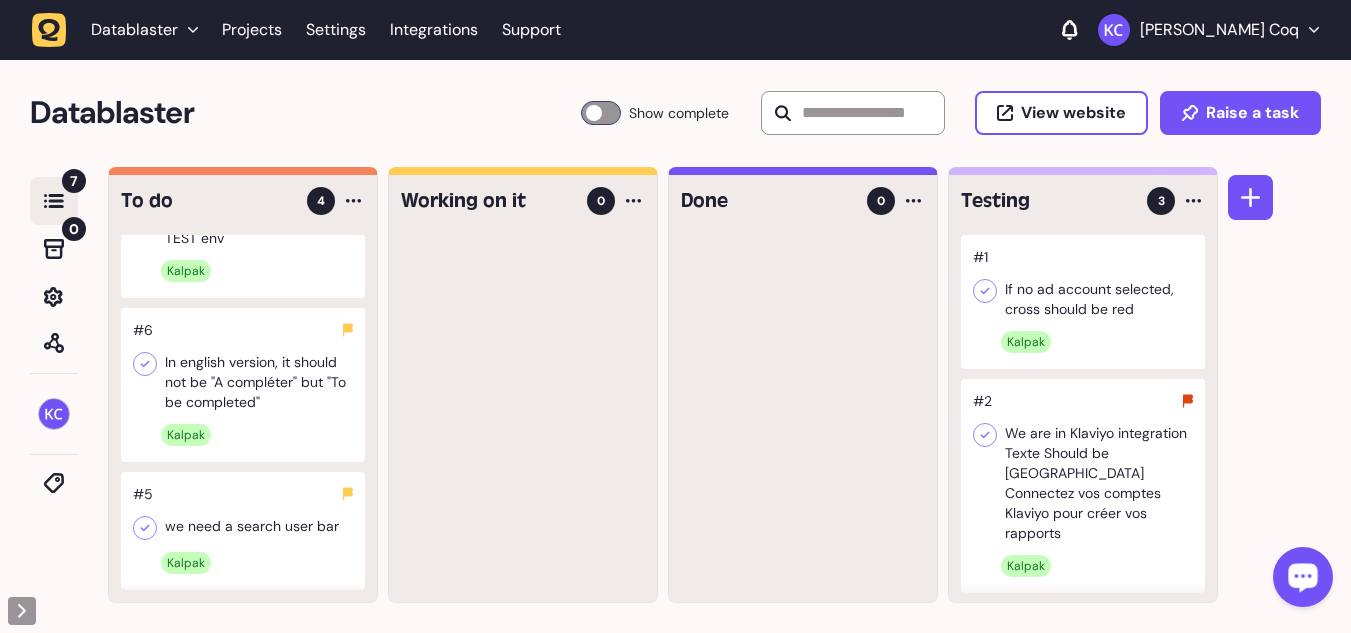 click 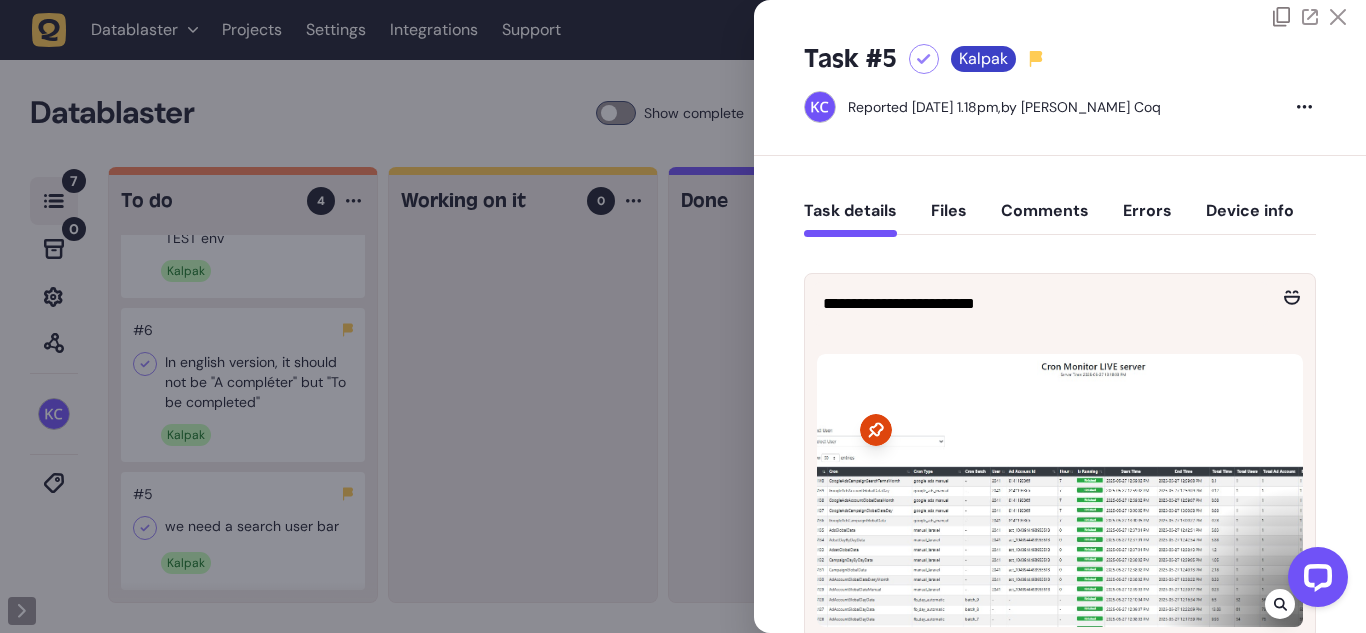 scroll, scrollTop: 0, scrollLeft: 0, axis: both 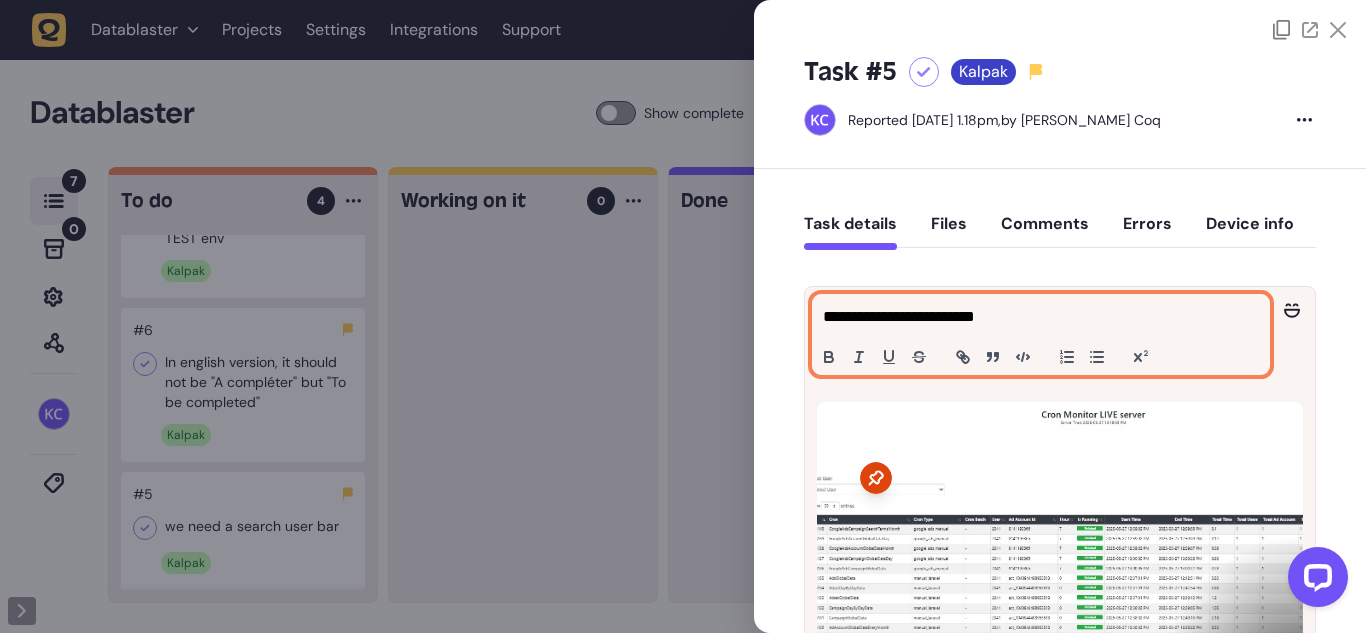 click on "**********" 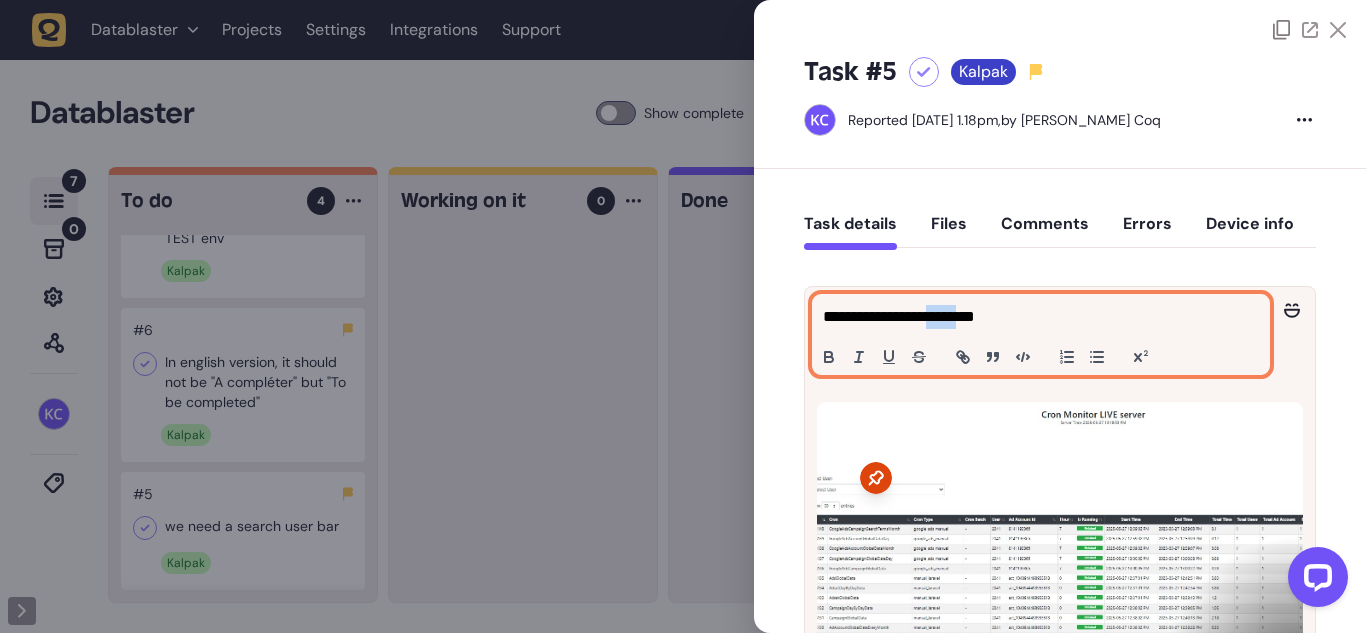 click on "**********" 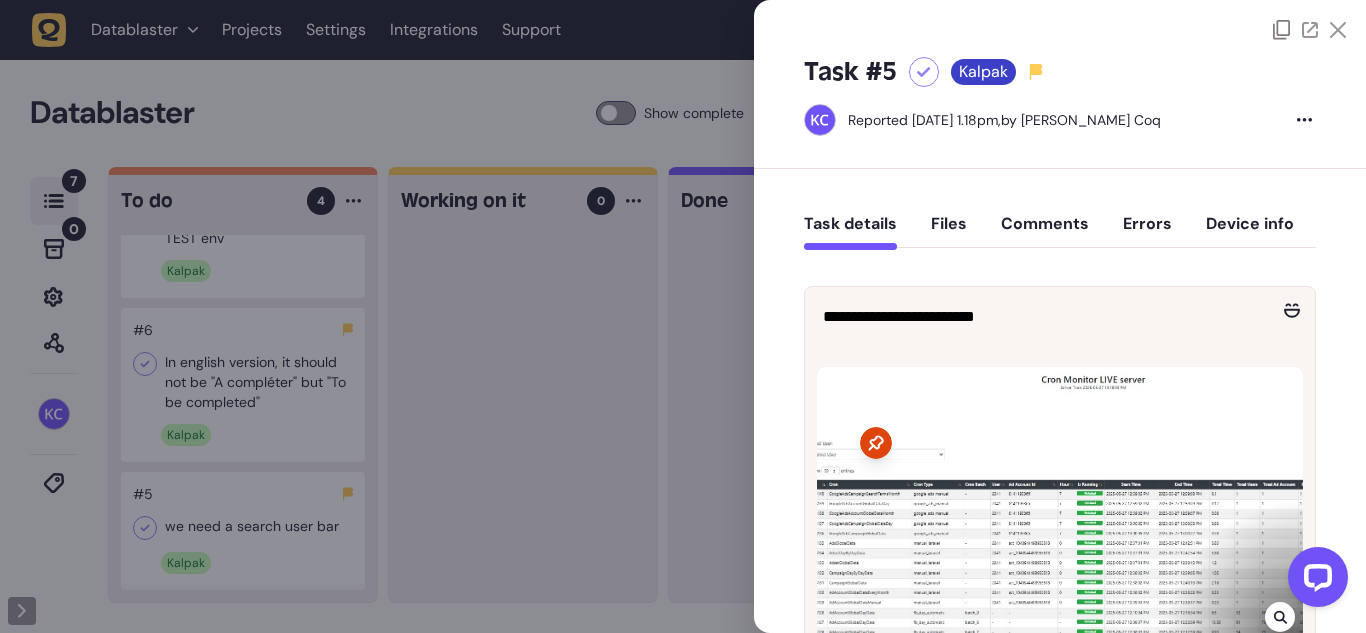 click on "**********" 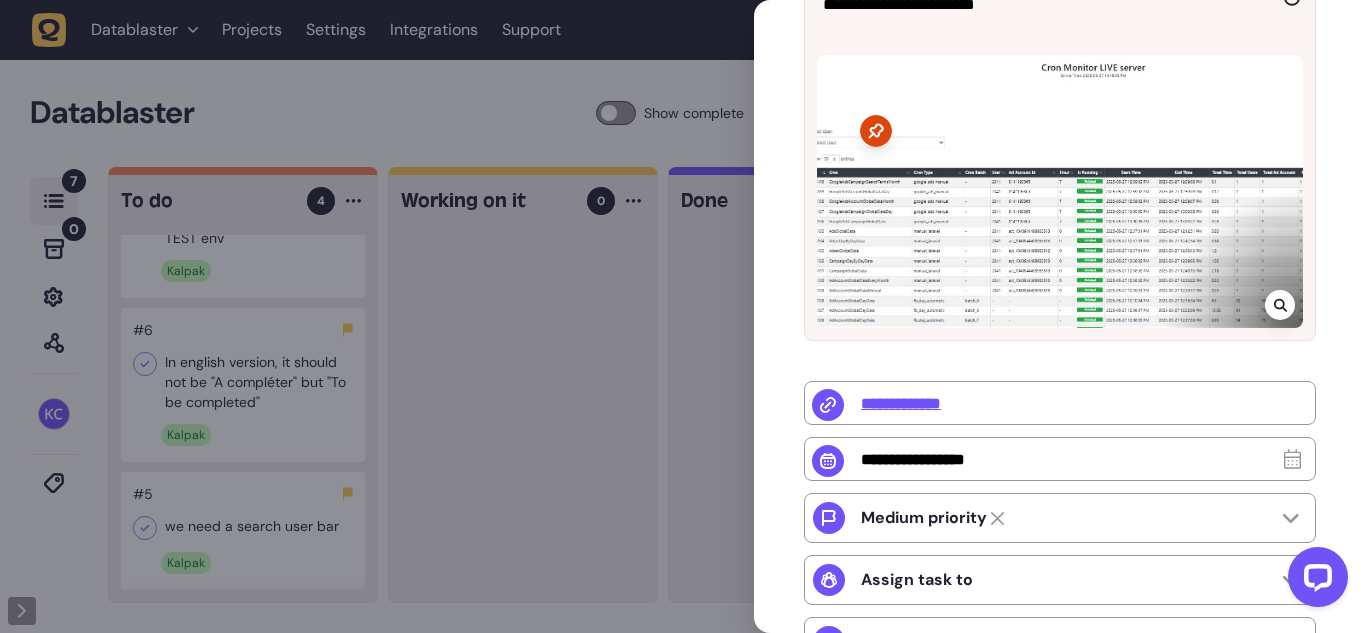 scroll, scrollTop: 200, scrollLeft: 0, axis: vertical 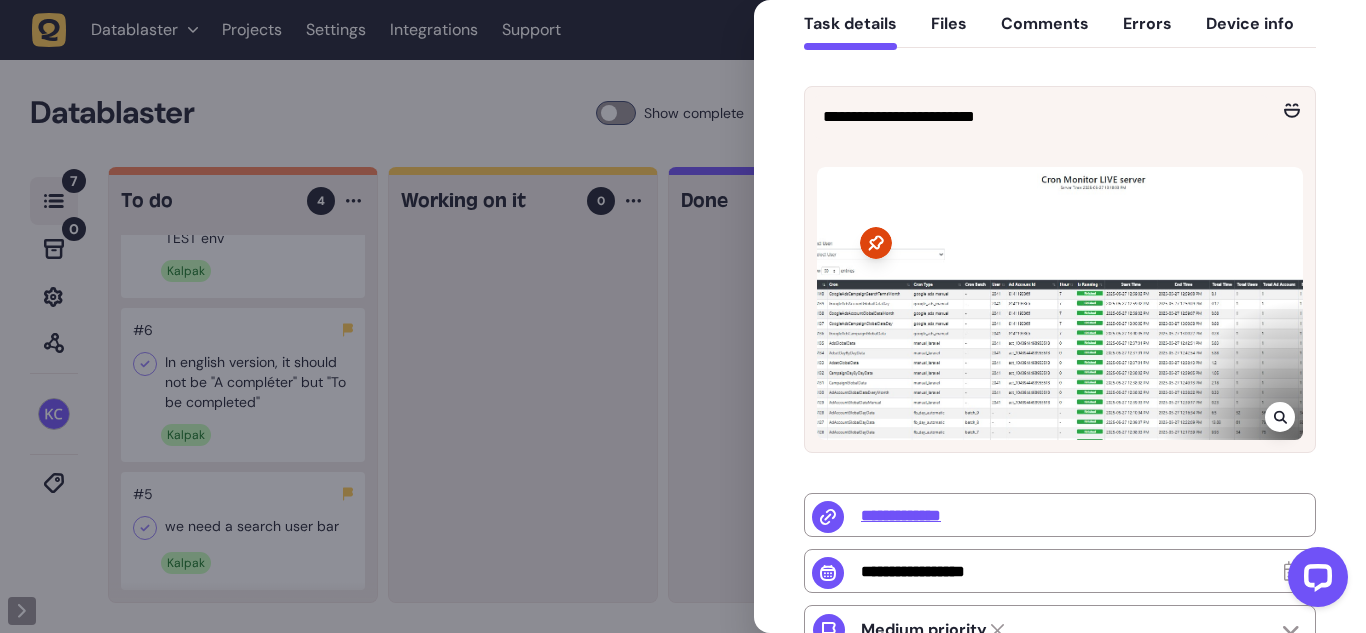 click 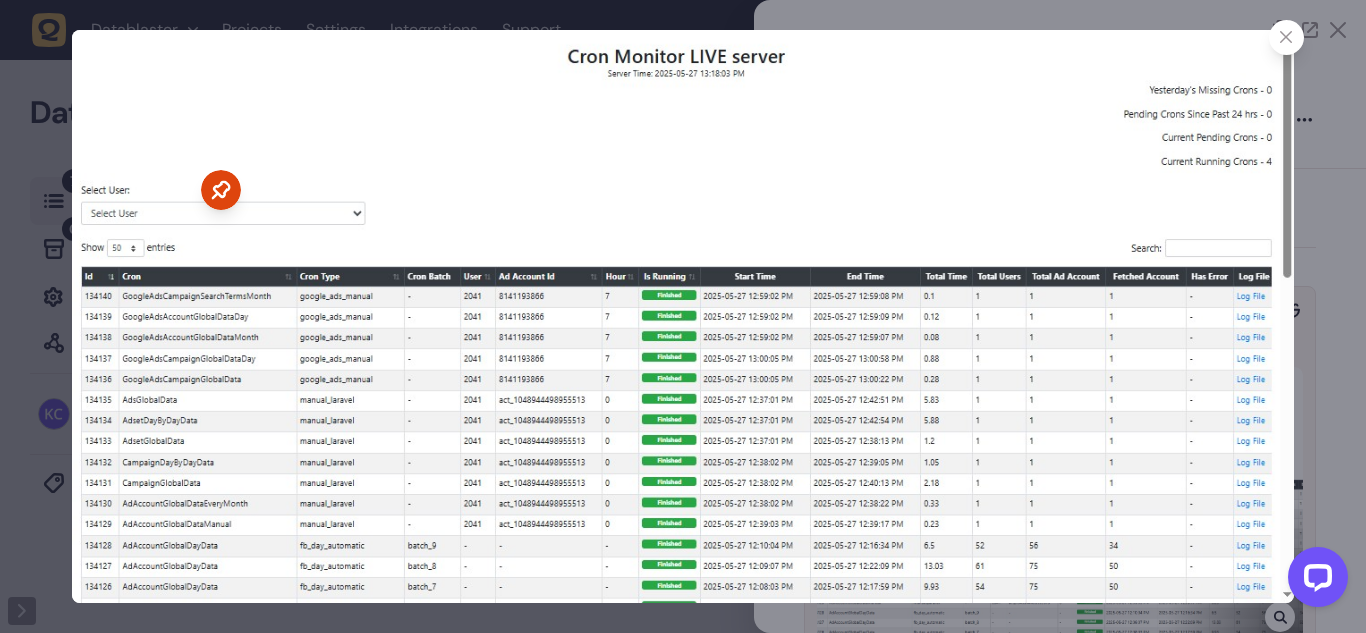 click 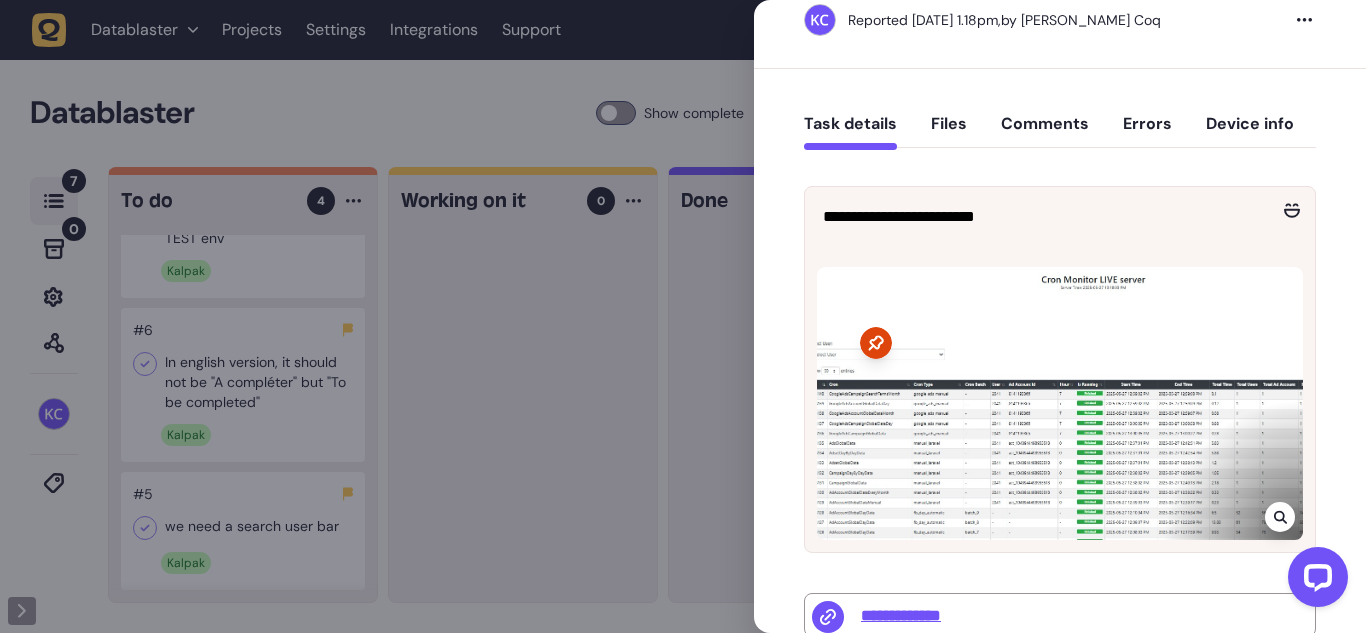 scroll, scrollTop: 0, scrollLeft: 0, axis: both 